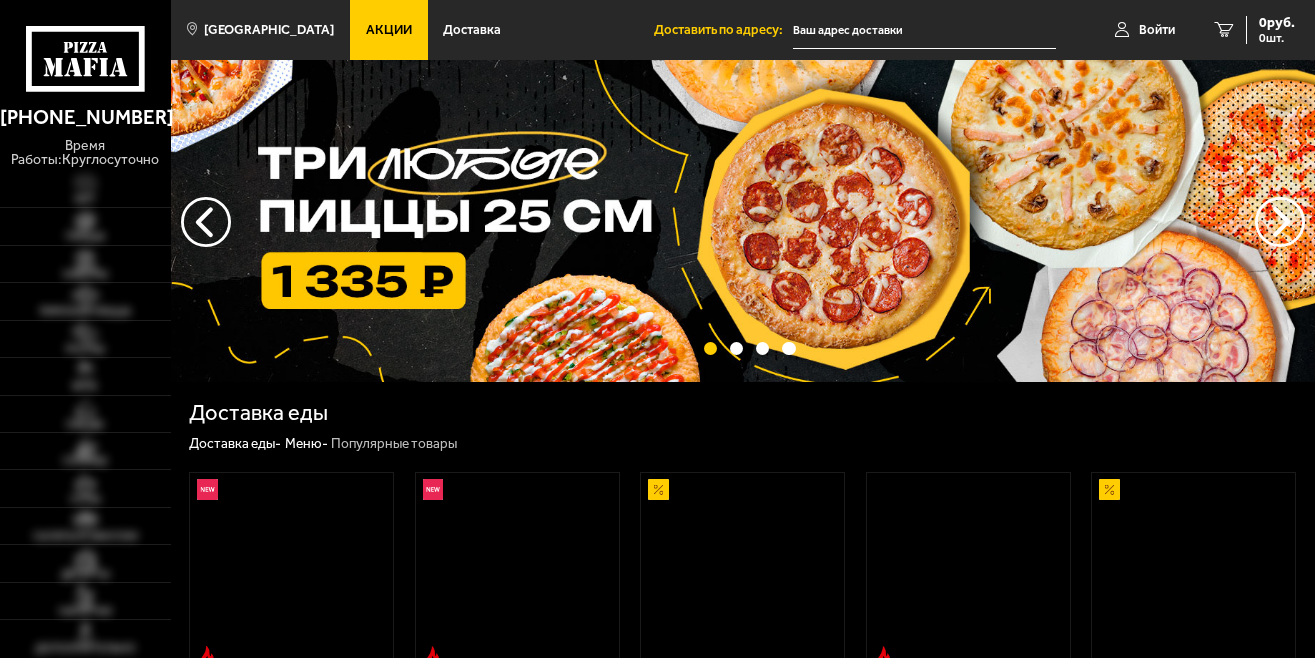 scroll, scrollTop: 0, scrollLeft: 0, axis: both 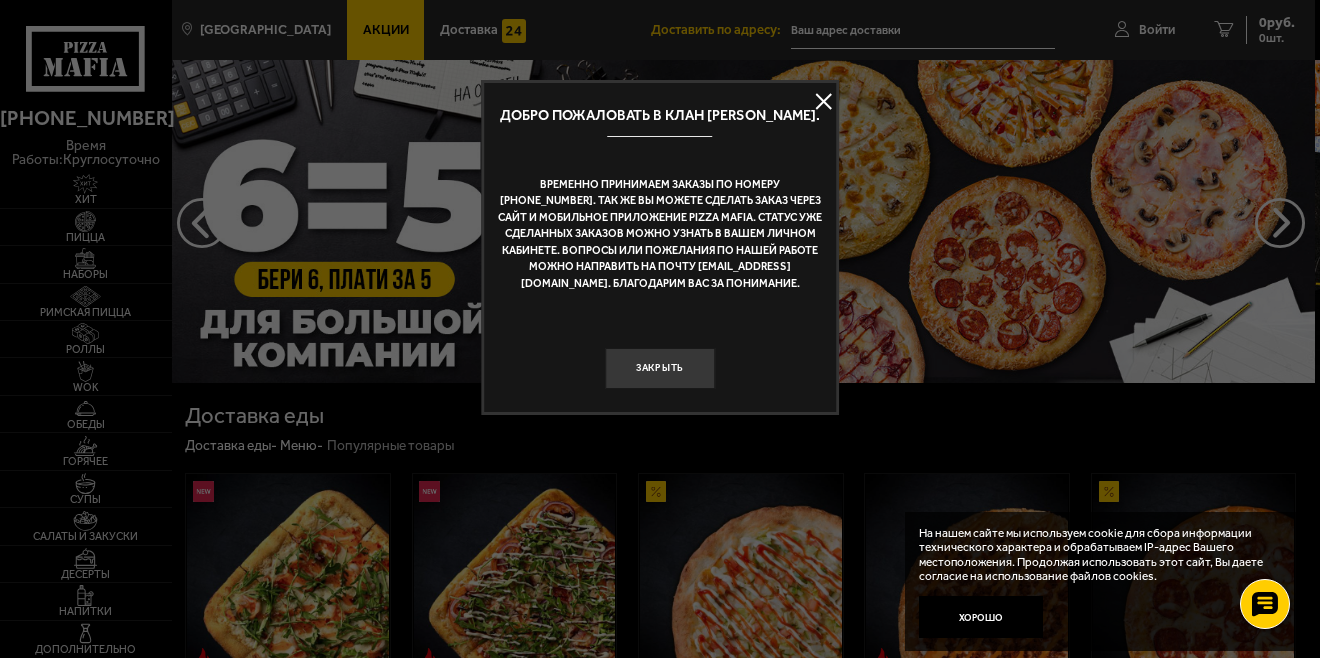 click at bounding box center (824, 102) 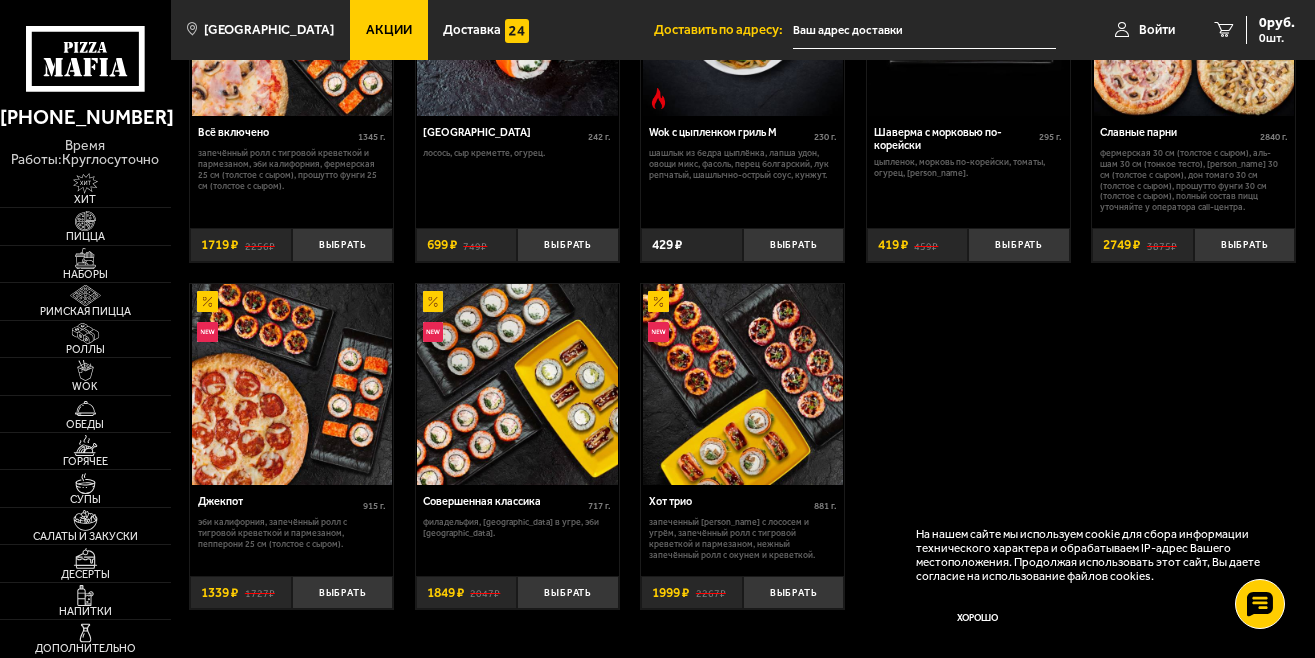 scroll, scrollTop: 1000, scrollLeft: 0, axis: vertical 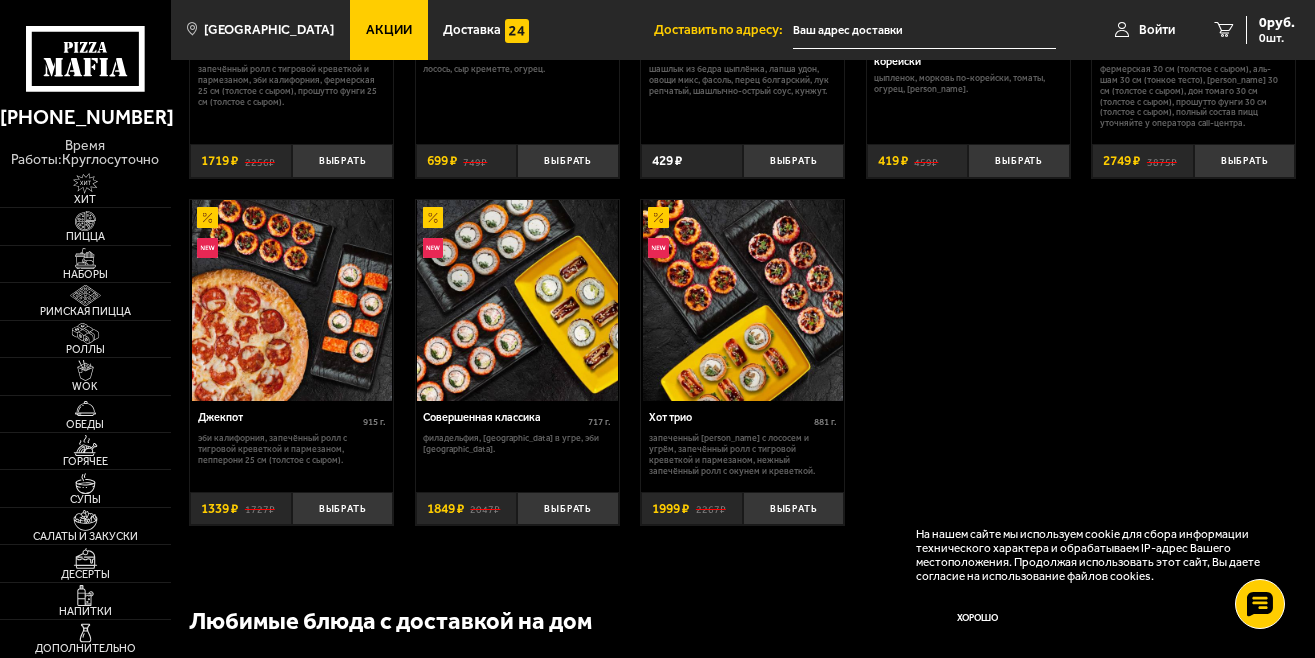 click on "Хорошо" at bounding box center (977, 617) 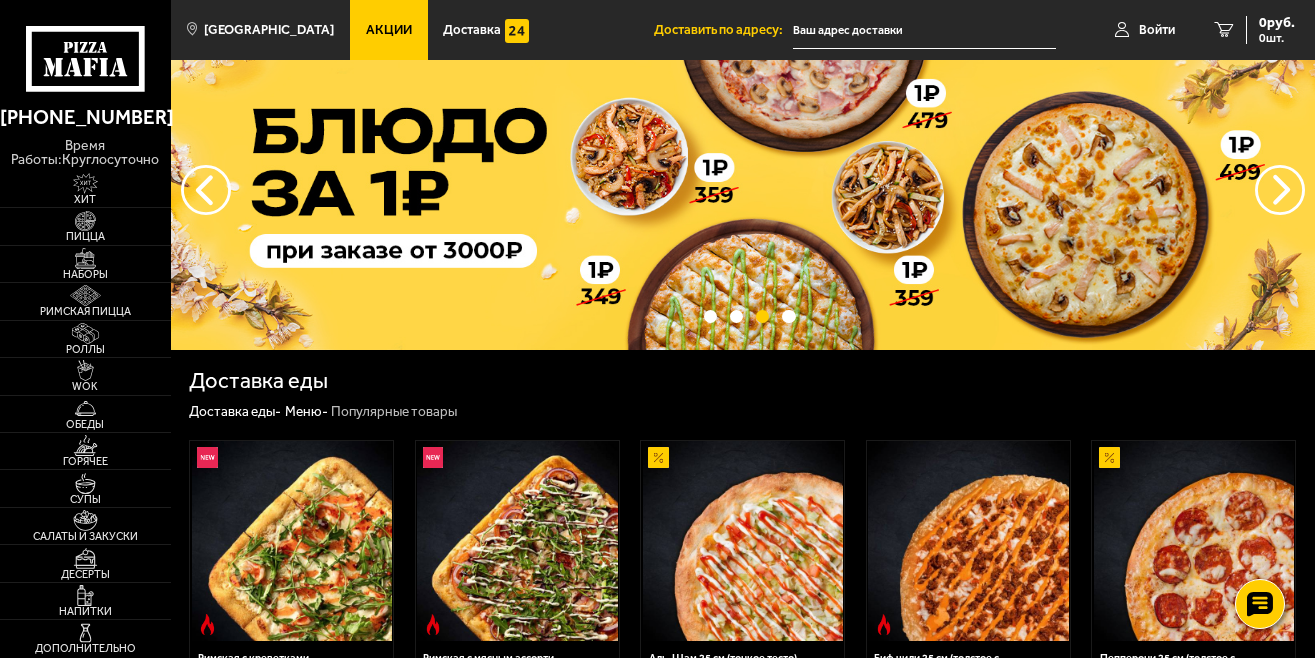scroll, scrollTop: 0, scrollLeft: 0, axis: both 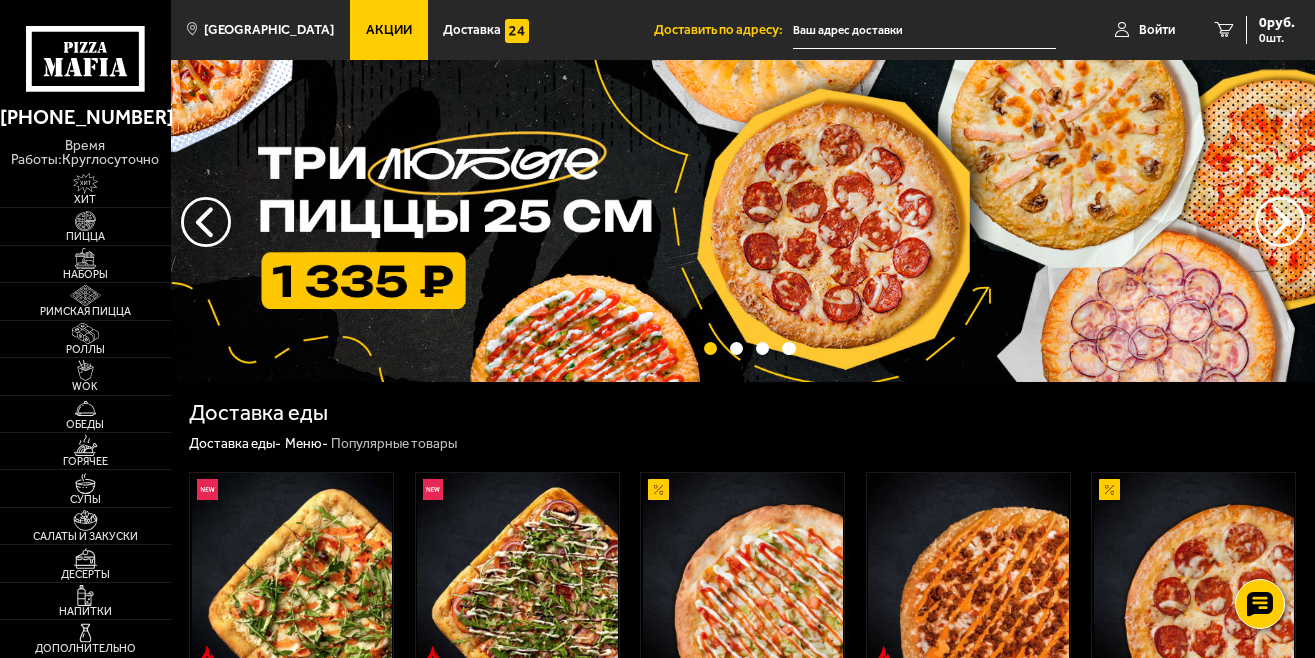 click at bounding box center [743, 221] 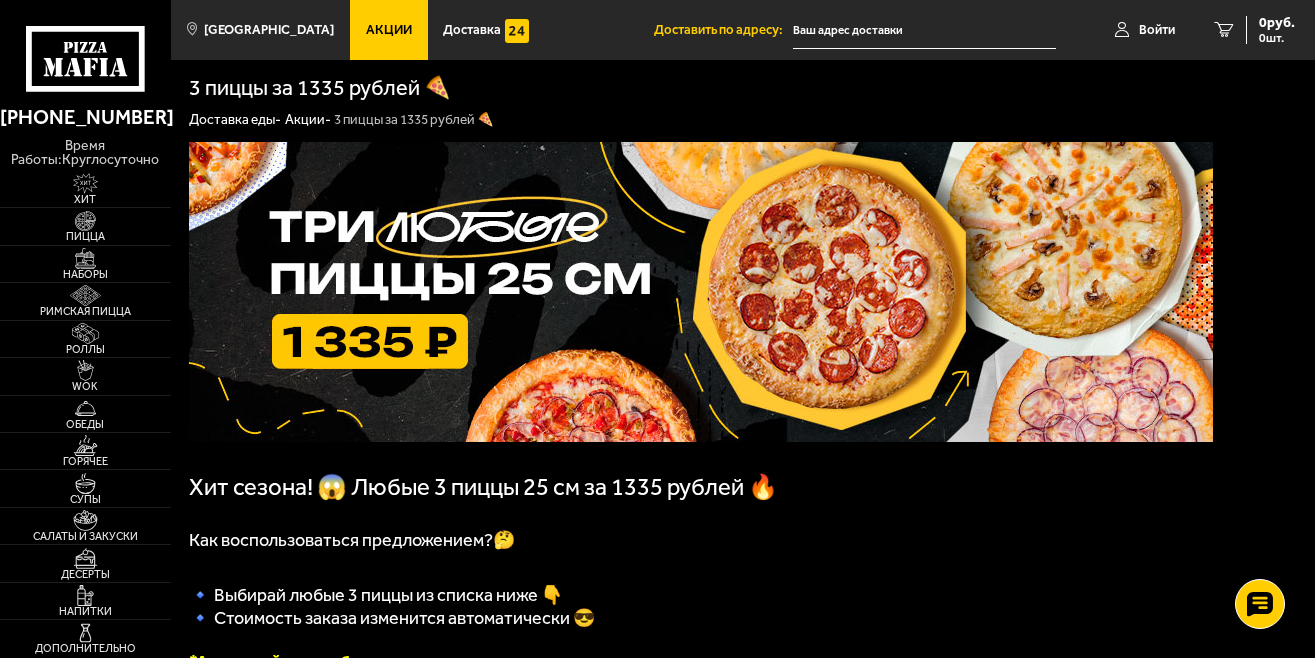 click at bounding box center [924, 30] 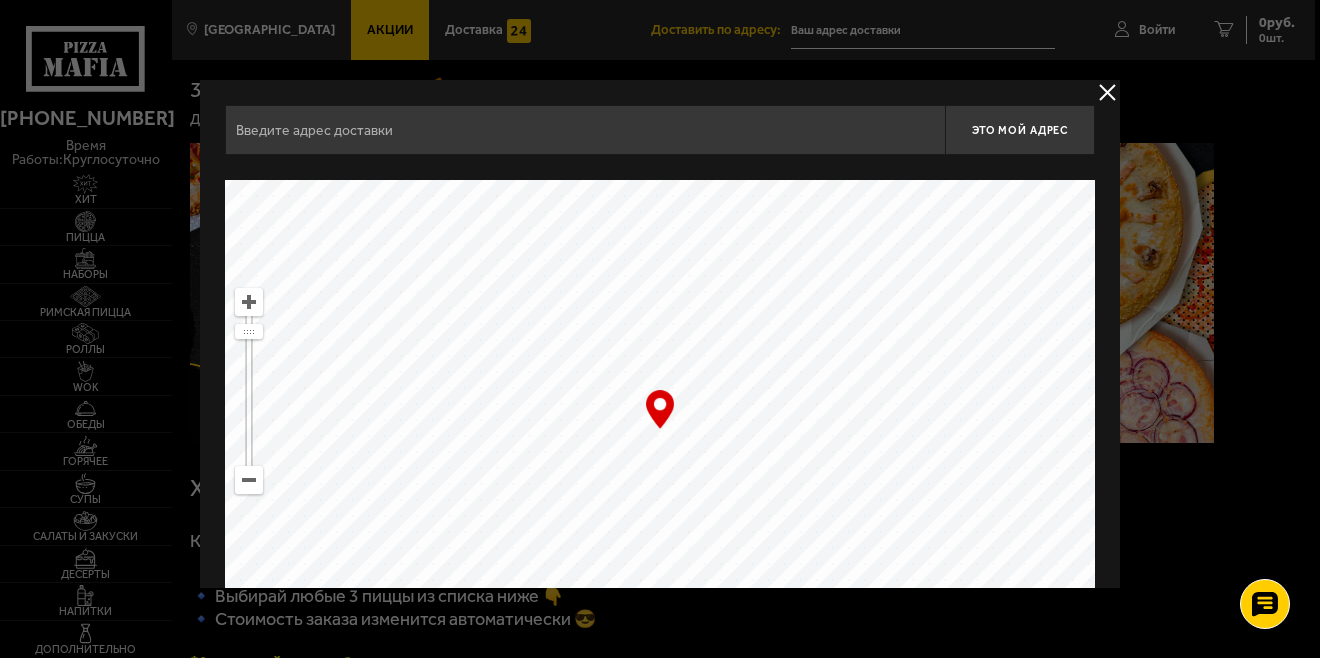 click at bounding box center (660, 329) 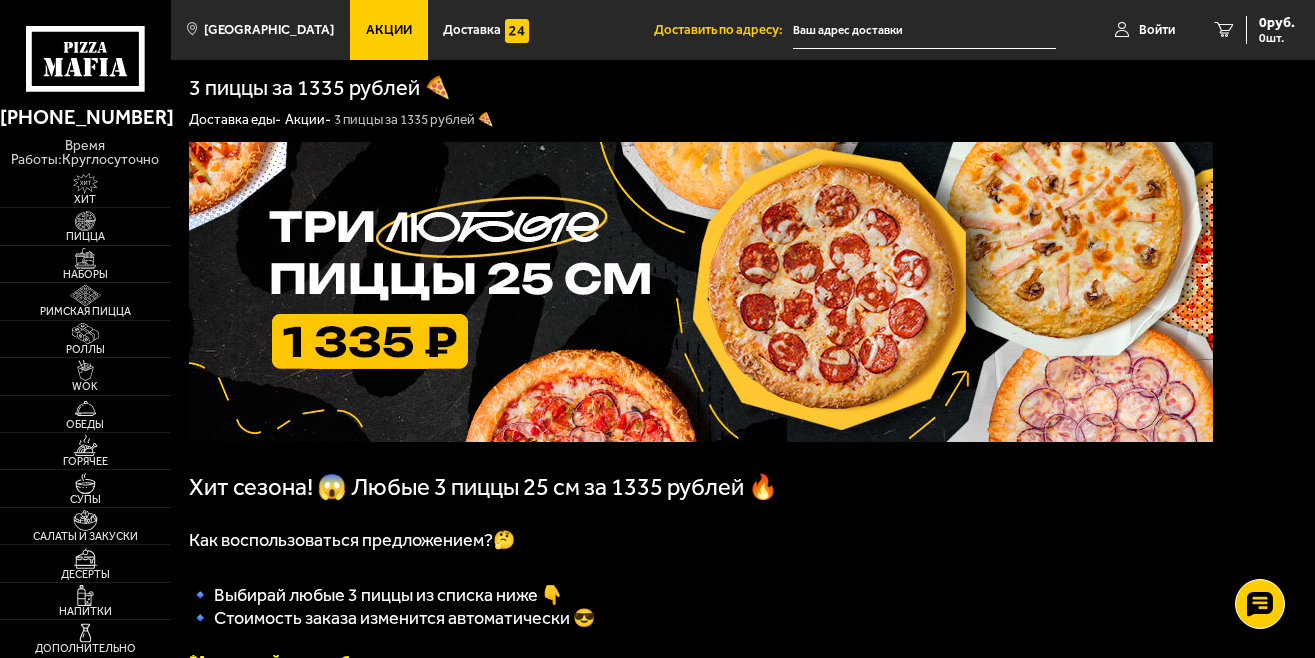 click at bounding box center (924, 30) 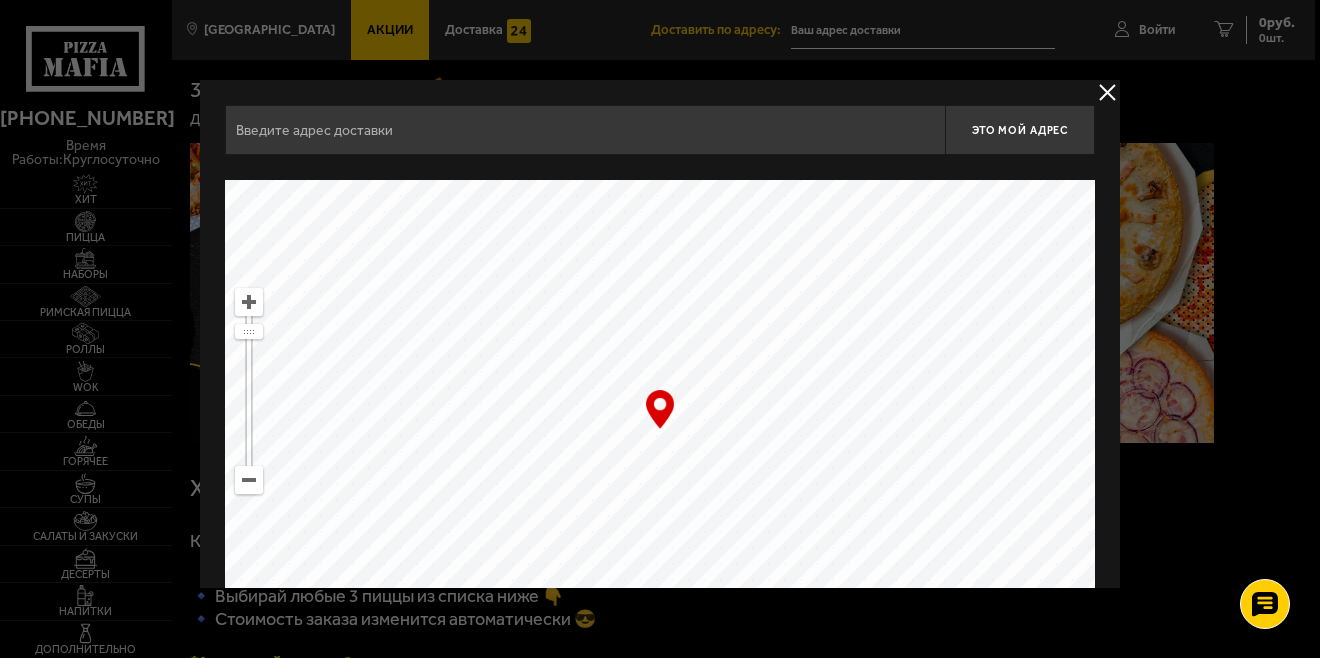 drag, startPoint x: 803, startPoint y: 243, endPoint x: 213, endPoint y: 690, distance: 740.20874 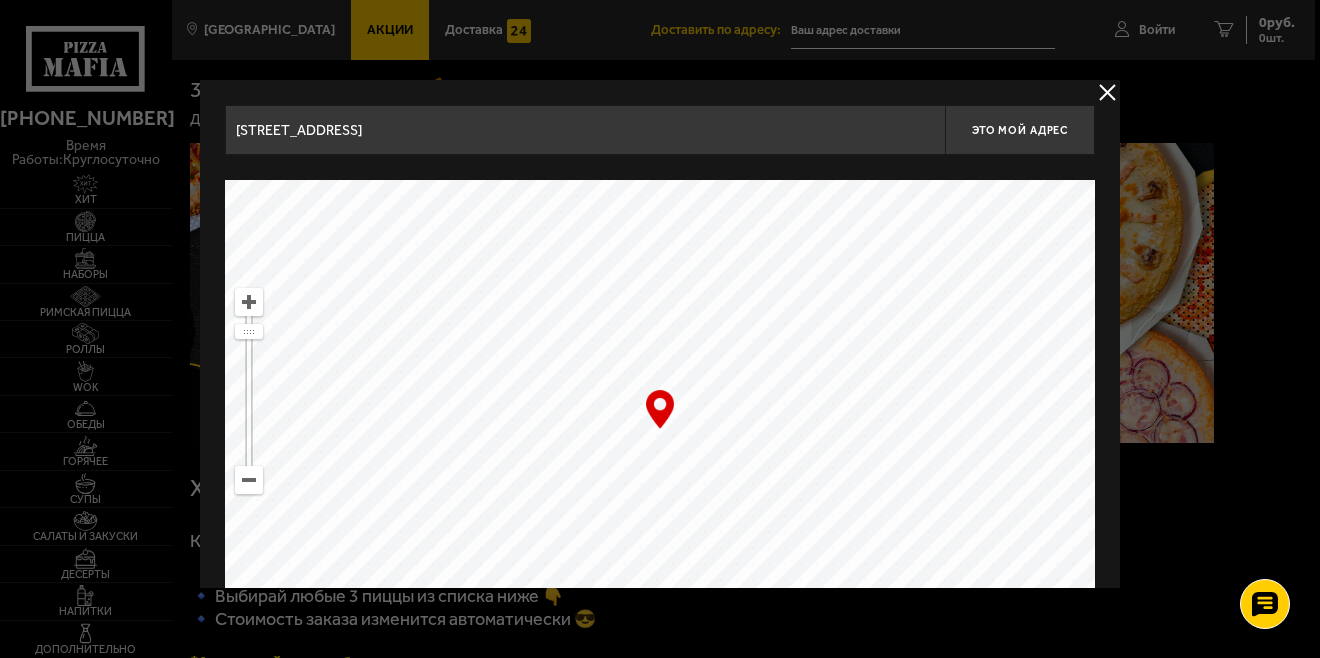 drag, startPoint x: 755, startPoint y: 200, endPoint x: 768, endPoint y: 641, distance: 441.19156 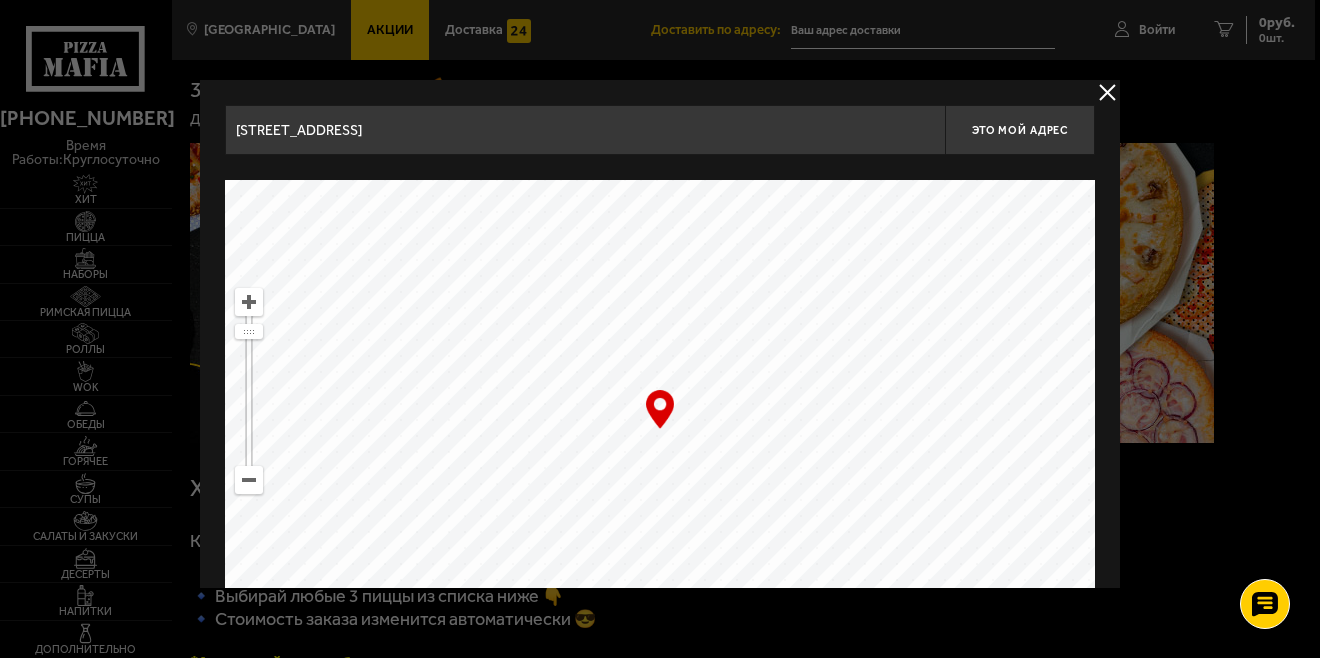 drag, startPoint x: 778, startPoint y: 322, endPoint x: 822, endPoint y: 696, distance: 376.57935 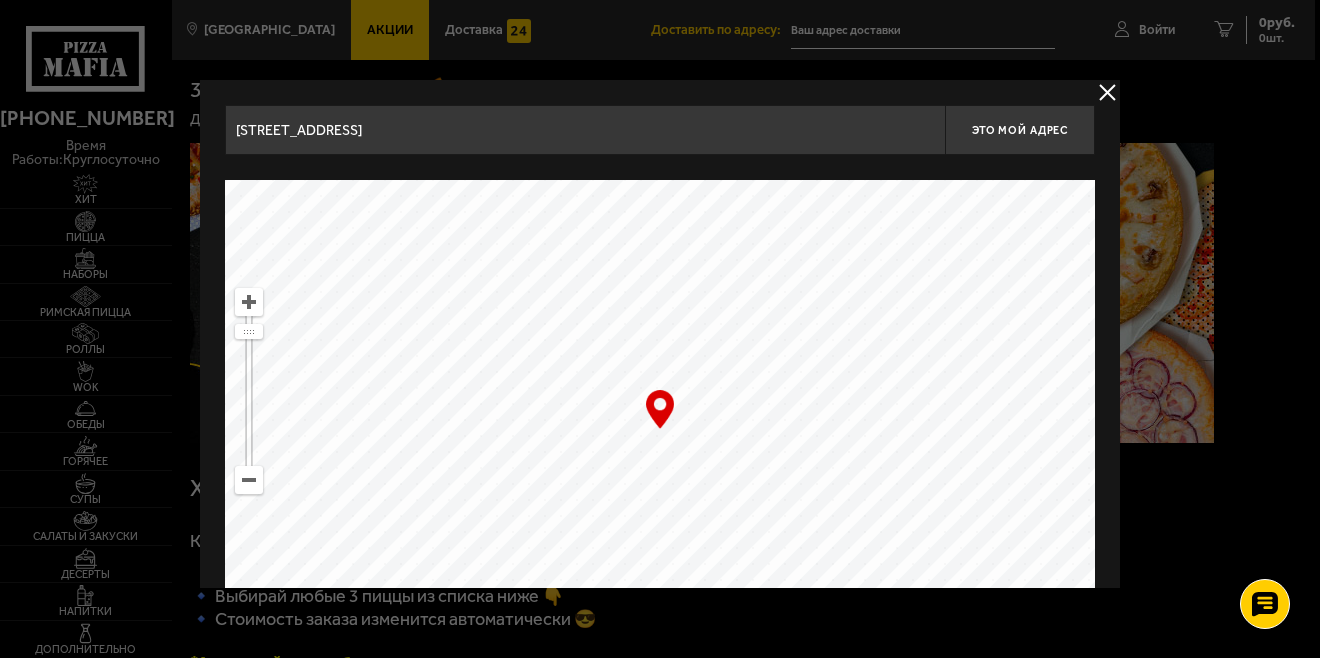 drag, startPoint x: 721, startPoint y: 284, endPoint x: 859, endPoint y: 697, distance: 435.44574 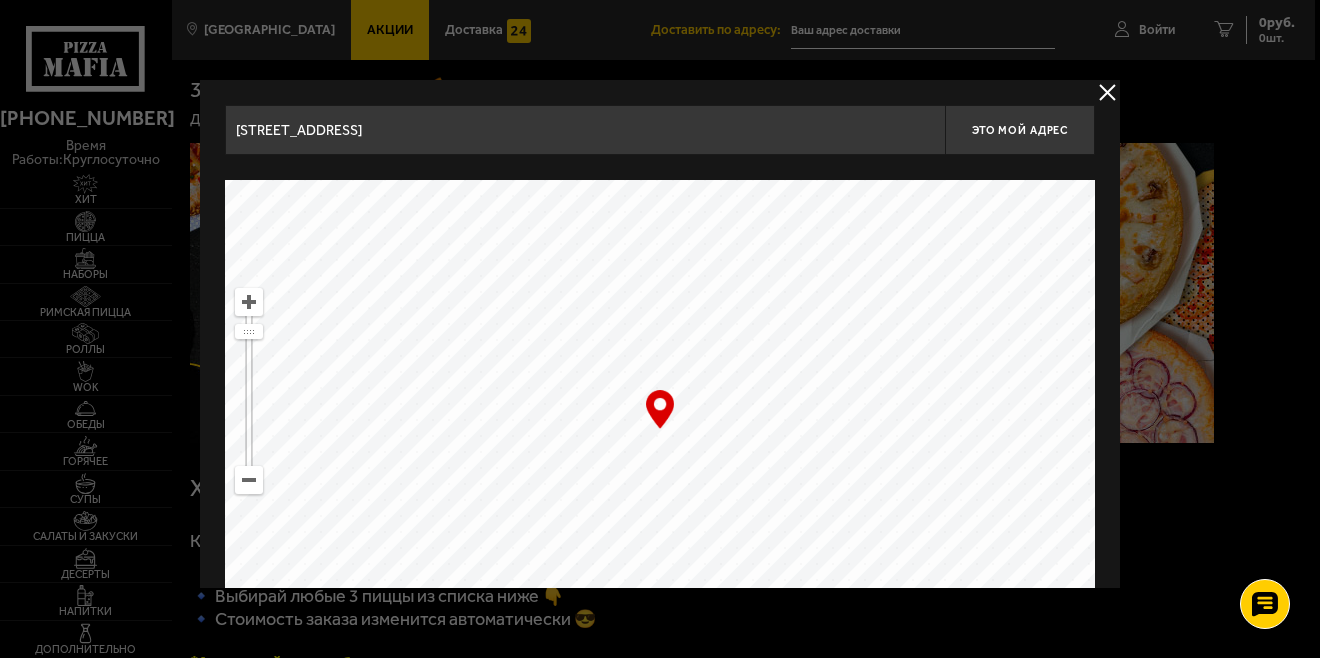 drag, startPoint x: 638, startPoint y: 245, endPoint x: 931, endPoint y: 587, distance: 450.34766 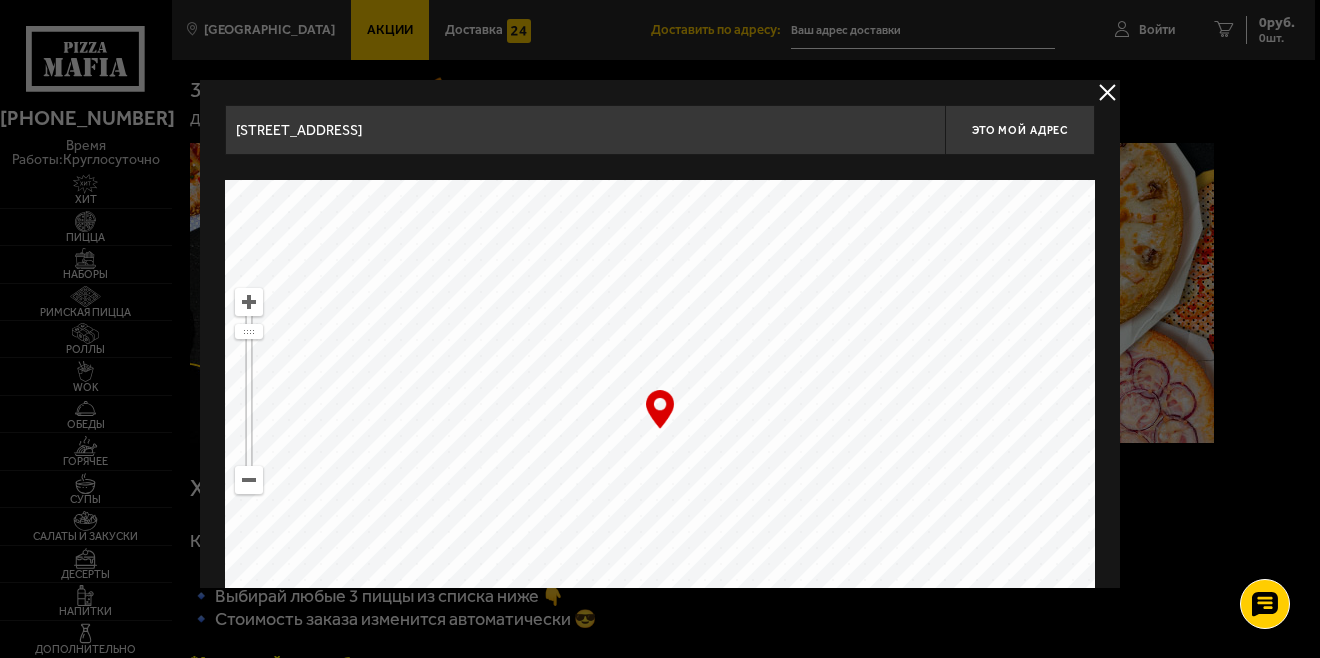 drag, startPoint x: 700, startPoint y: 229, endPoint x: 762, endPoint y: 537, distance: 314.17828 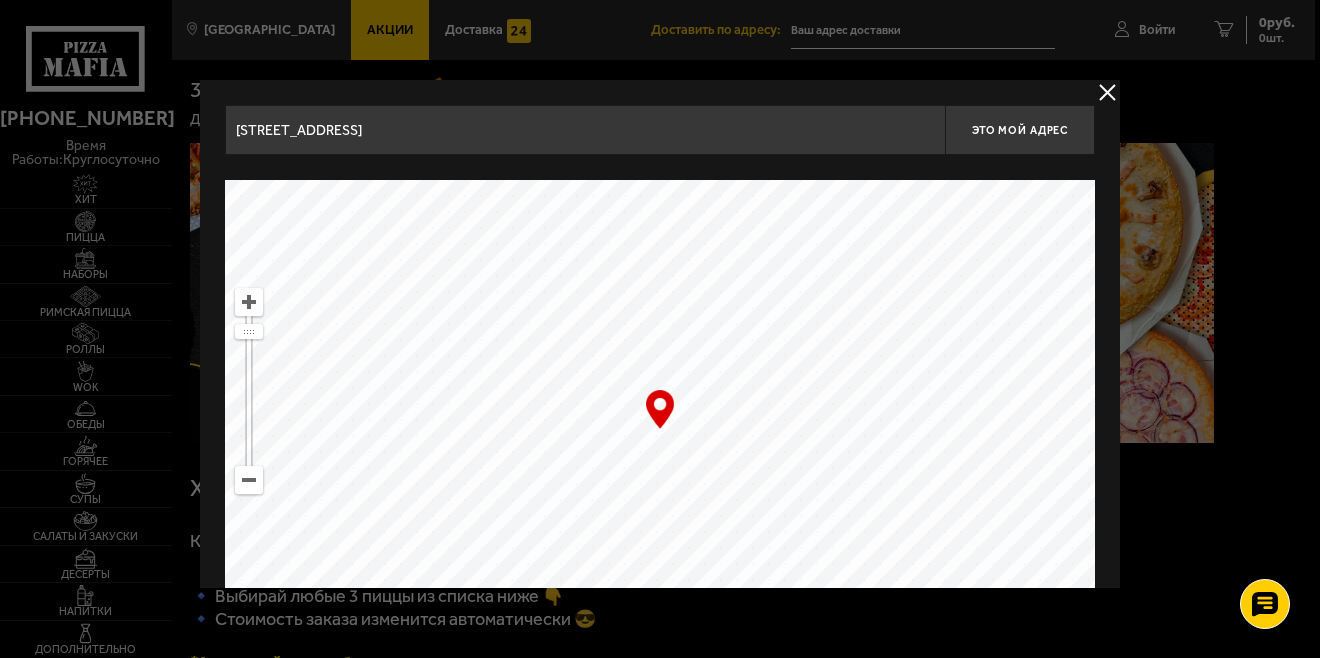drag, startPoint x: 655, startPoint y: 223, endPoint x: 900, endPoint y: 554, distance: 411.8082 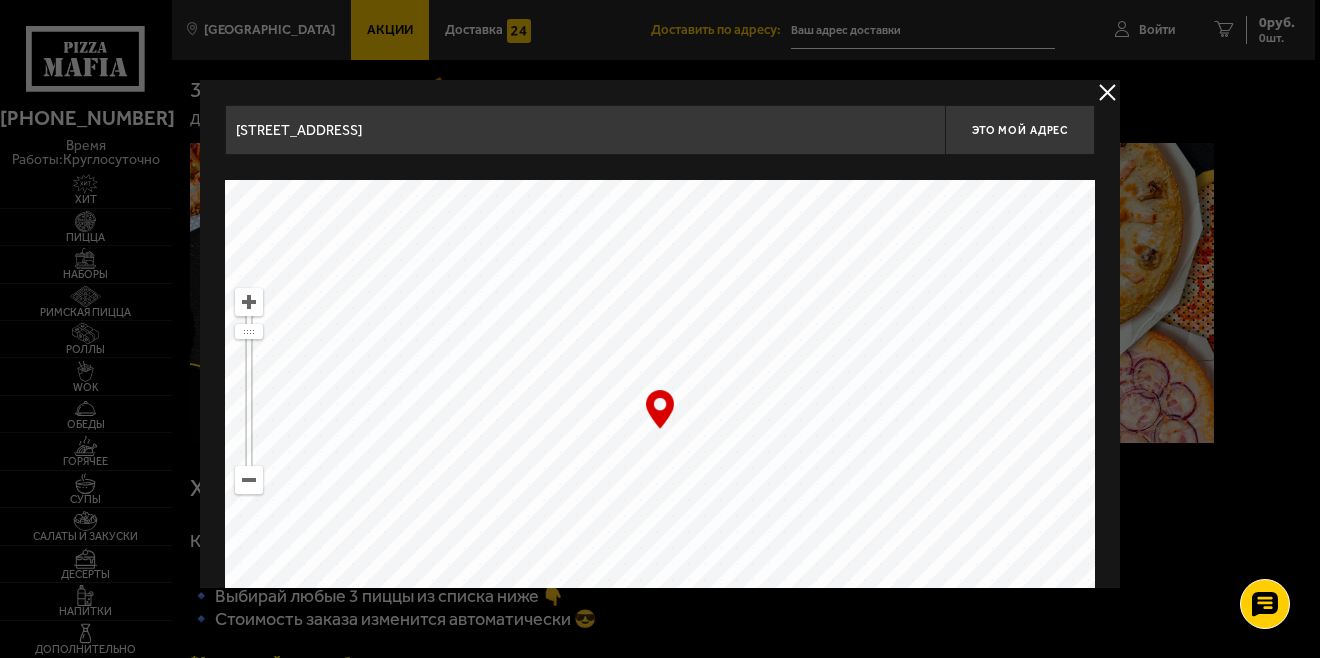 drag, startPoint x: 850, startPoint y: 301, endPoint x: 595, endPoint y: 697, distance: 471 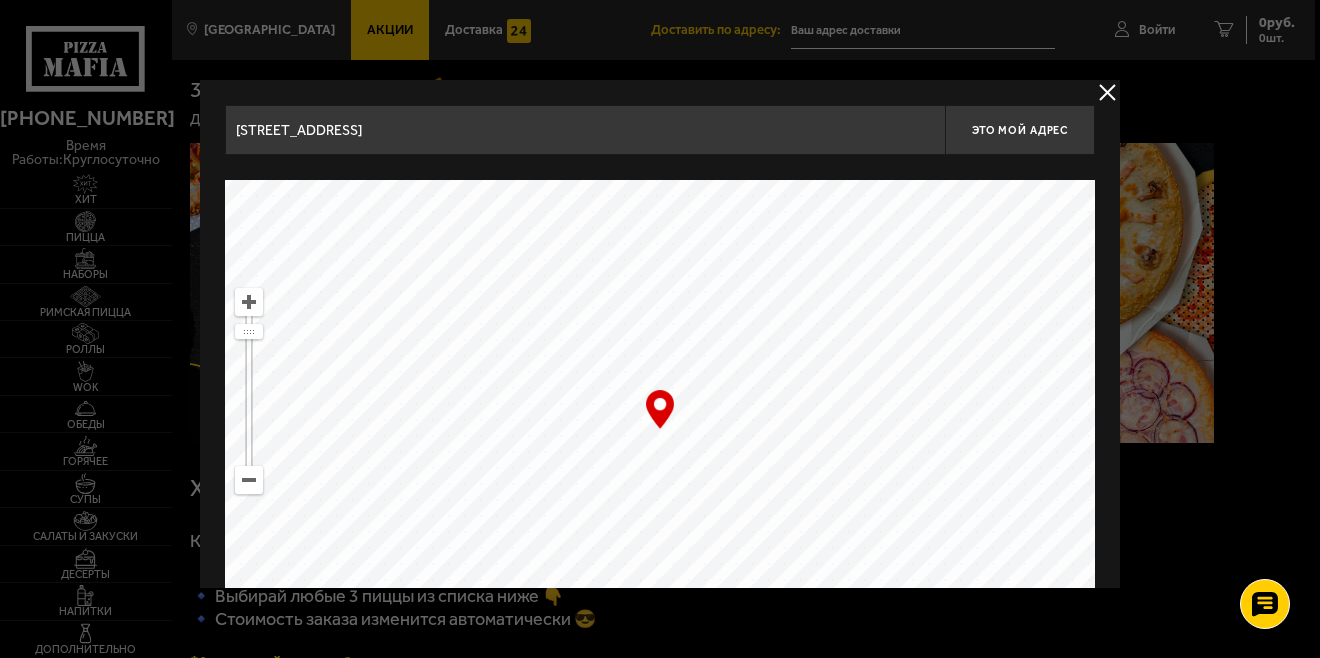 drag, startPoint x: 611, startPoint y: 192, endPoint x: 945, endPoint y: 688, distance: 597.97327 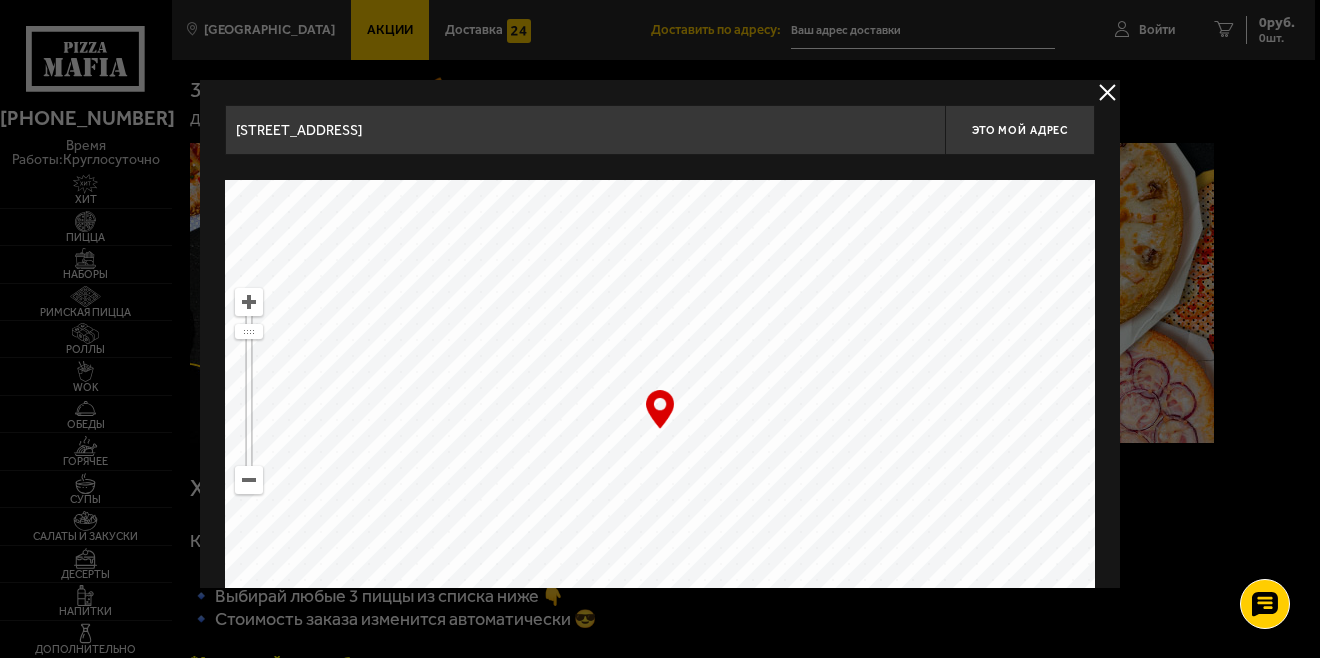 drag, startPoint x: 750, startPoint y: 314, endPoint x: 984, endPoint y: 697, distance: 448.82623 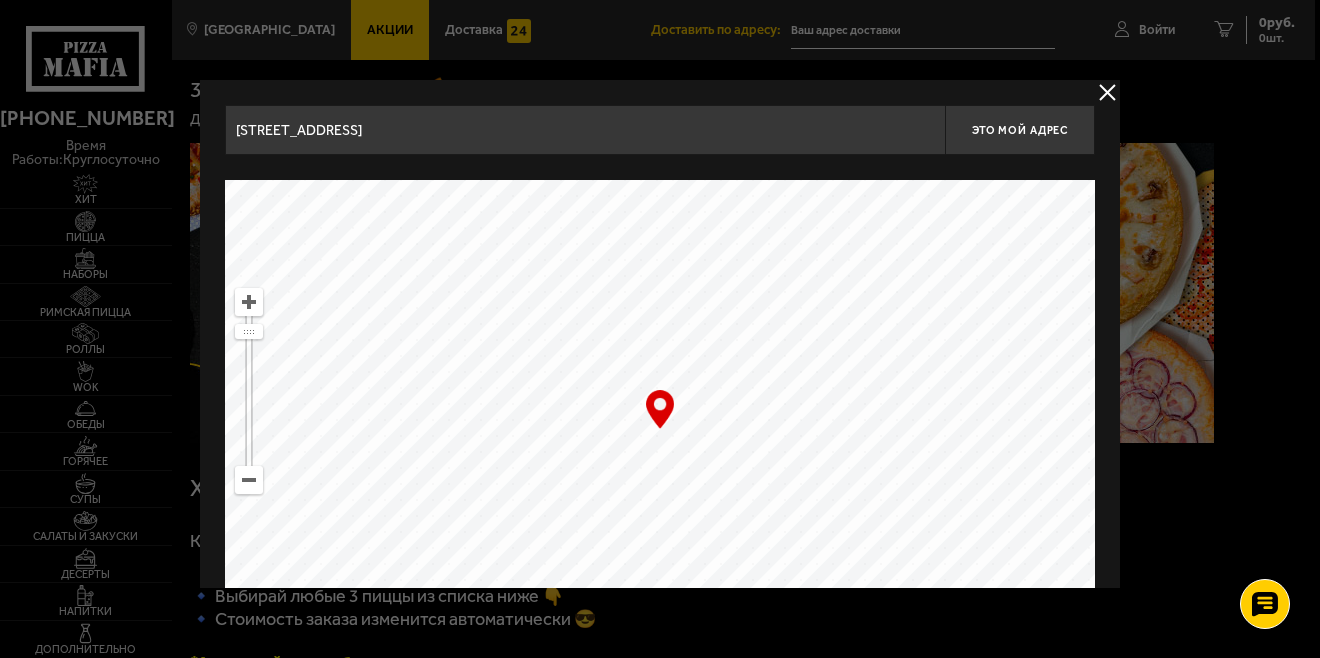 drag, startPoint x: 741, startPoint y: 262, endPoint x: 824, endPoint y: 697, distance: 442.8476 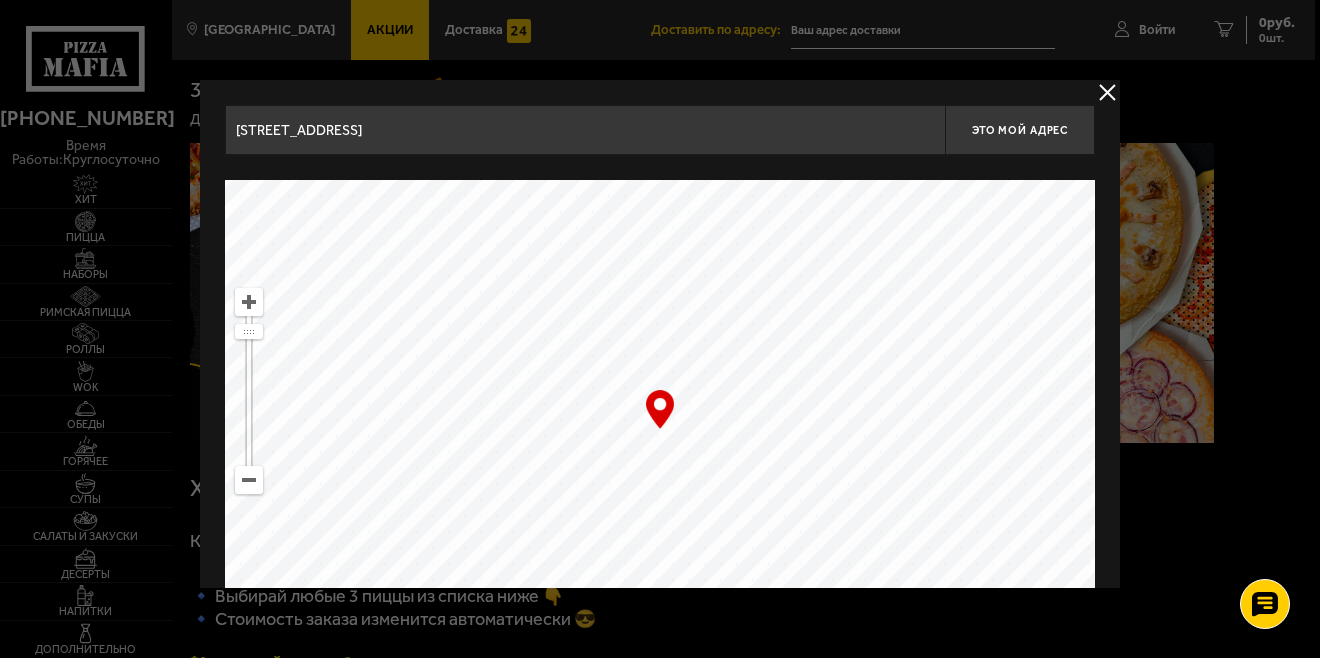 drag, startPoint x: 752, startPoint y: 279, endPoint x: 922, endPoint y: 697, distance: 451.24716 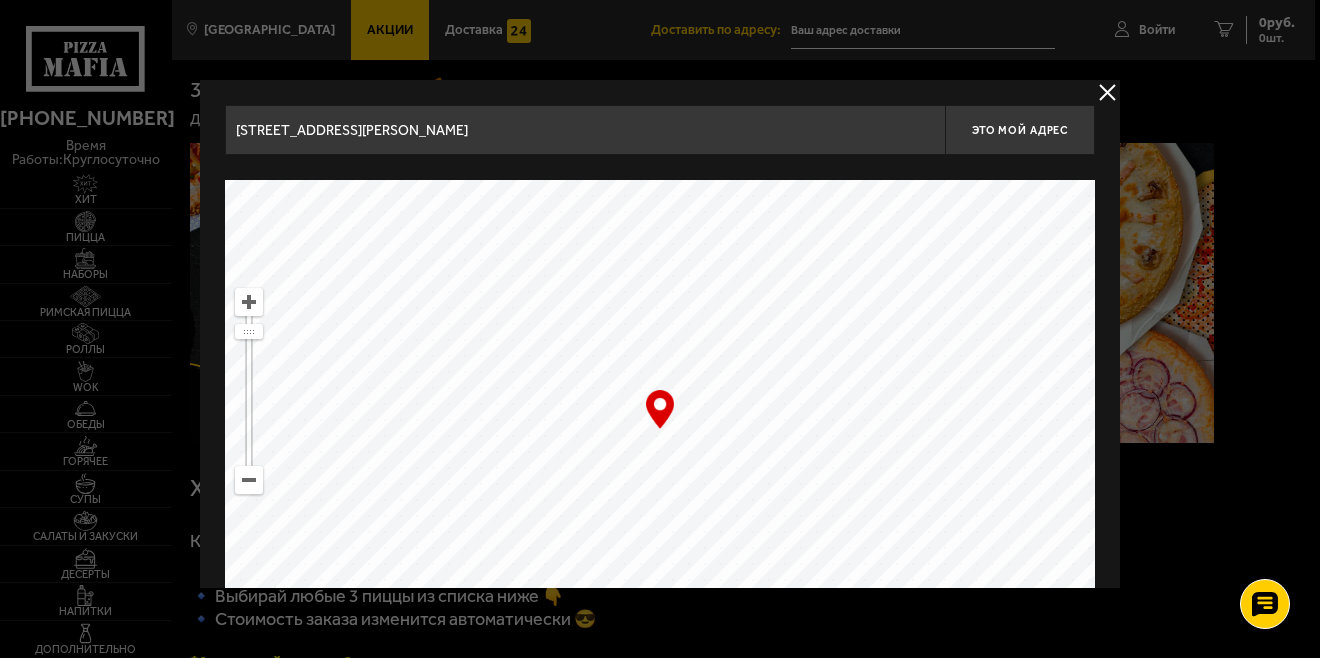 drag, startPoint x: 735, startPoint y: 220, endPoint x: 858, endPoint y: 623, distance: 421.35257 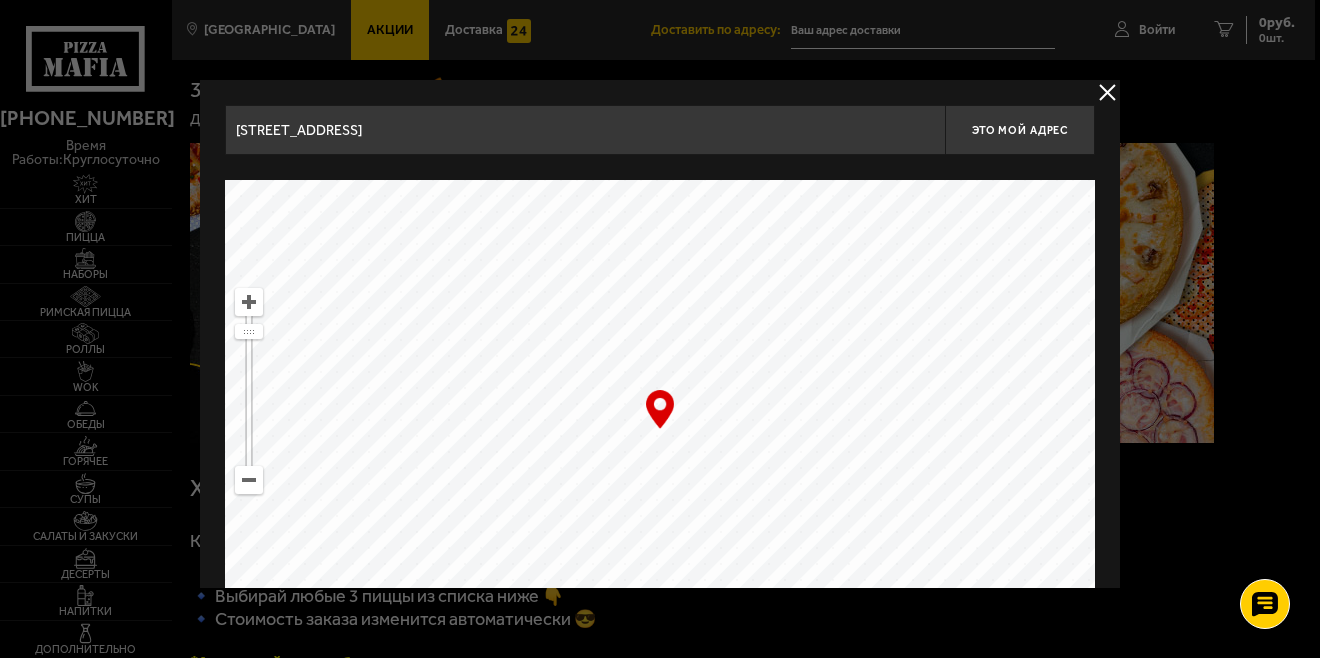 drag, startPoint x: 804, startPoint y: 343, endPoint x: 67, endPoint y: 697, distance: 817.6093 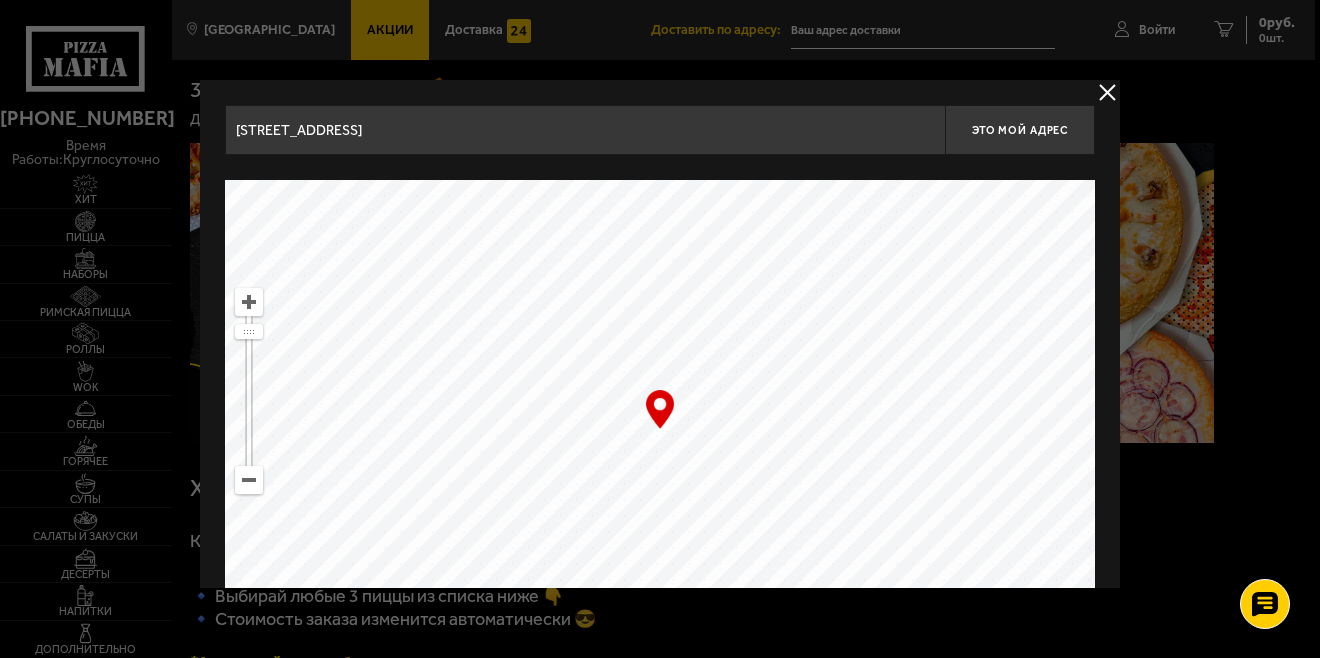 drag, startPoint x: 517, startPoint y: 216, endPoint x: 655, endPoint y: 640, distance: 445.89236 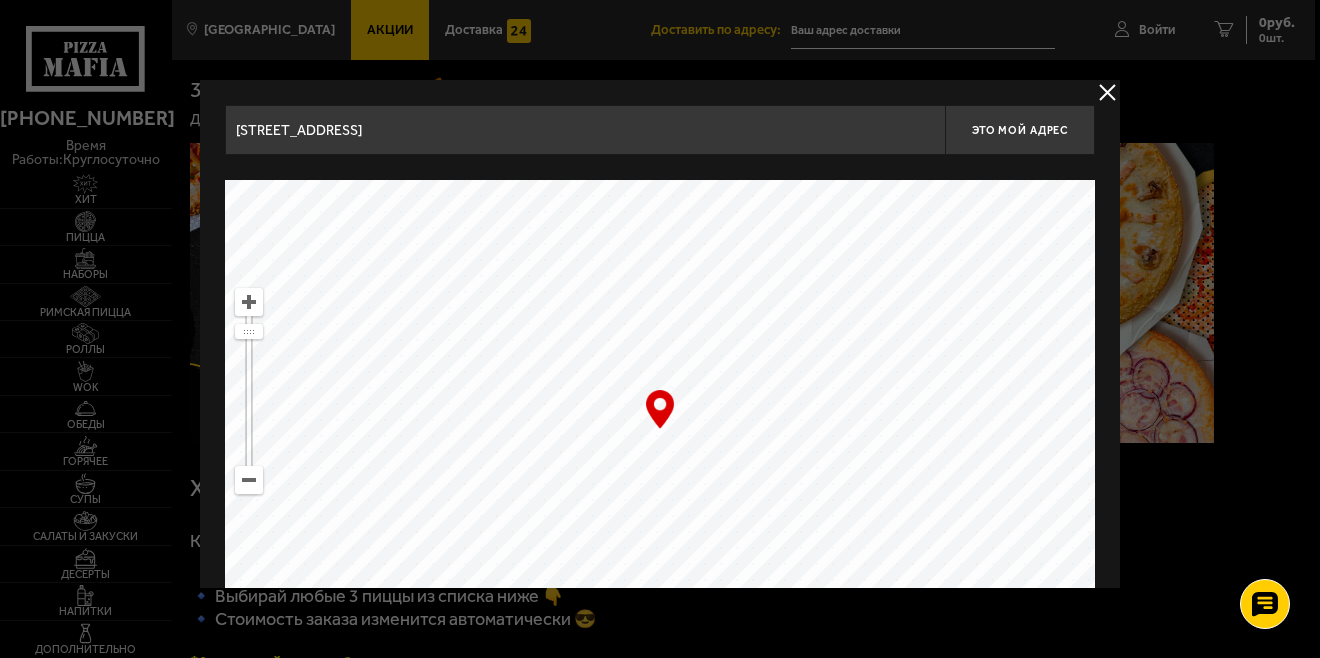 drag, startPoint x: 631, startPoint y: 208, endPoint x: 808, endPoint y: 665, distance: 490.0796 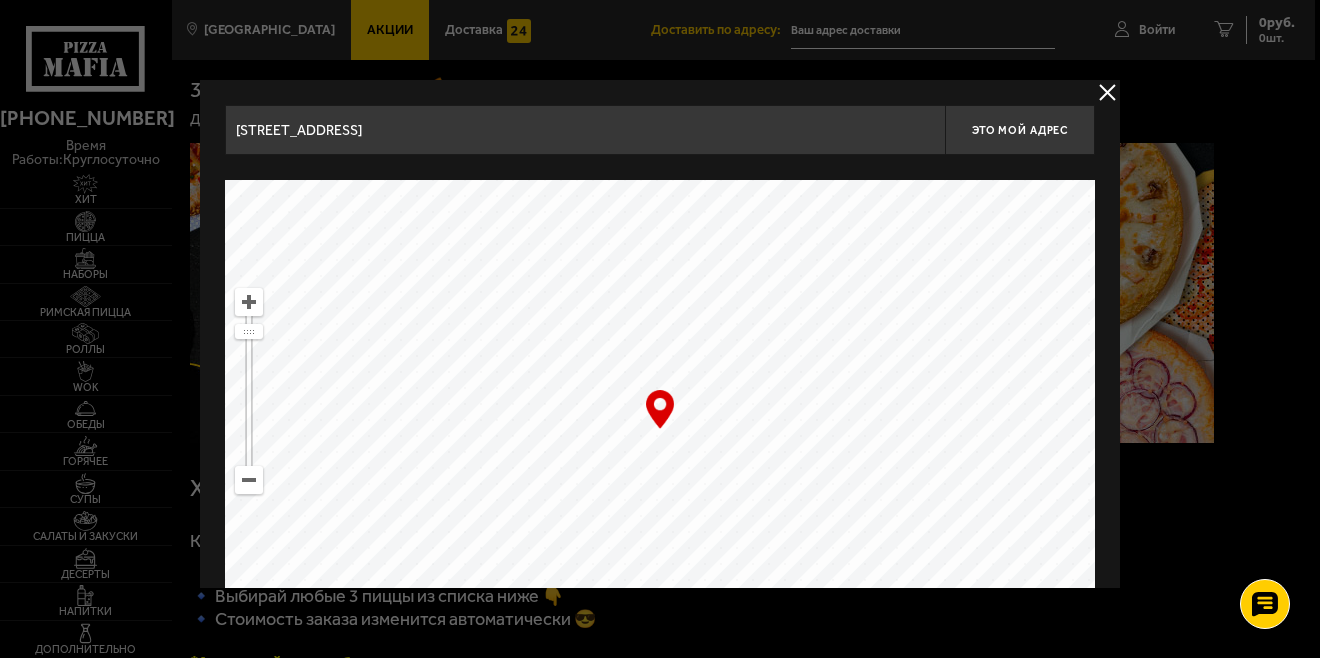 drag, startPoint x: 807, startPoint y: 346, endPoint x: 823, endPoint y: 600, distance: 254.50343 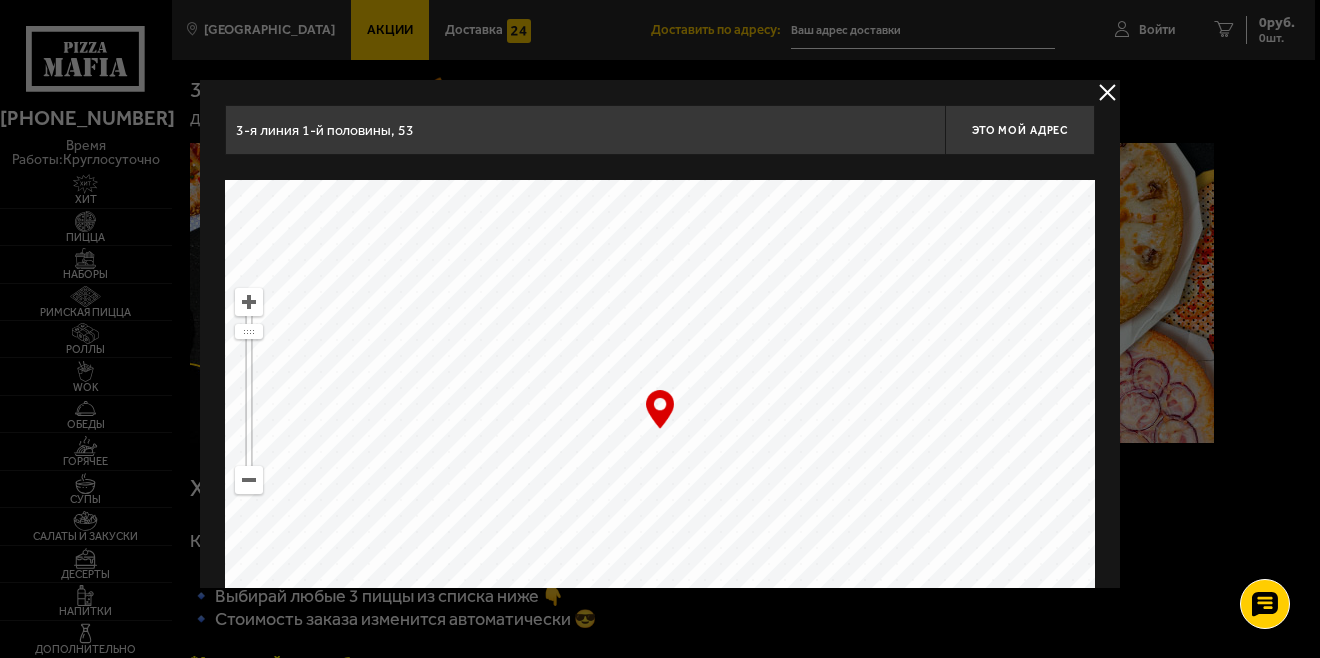 drag, startPoint x: 833, startPoint y: 267, endPoint x: 799, endPoint y: 668, distance: 402.4388 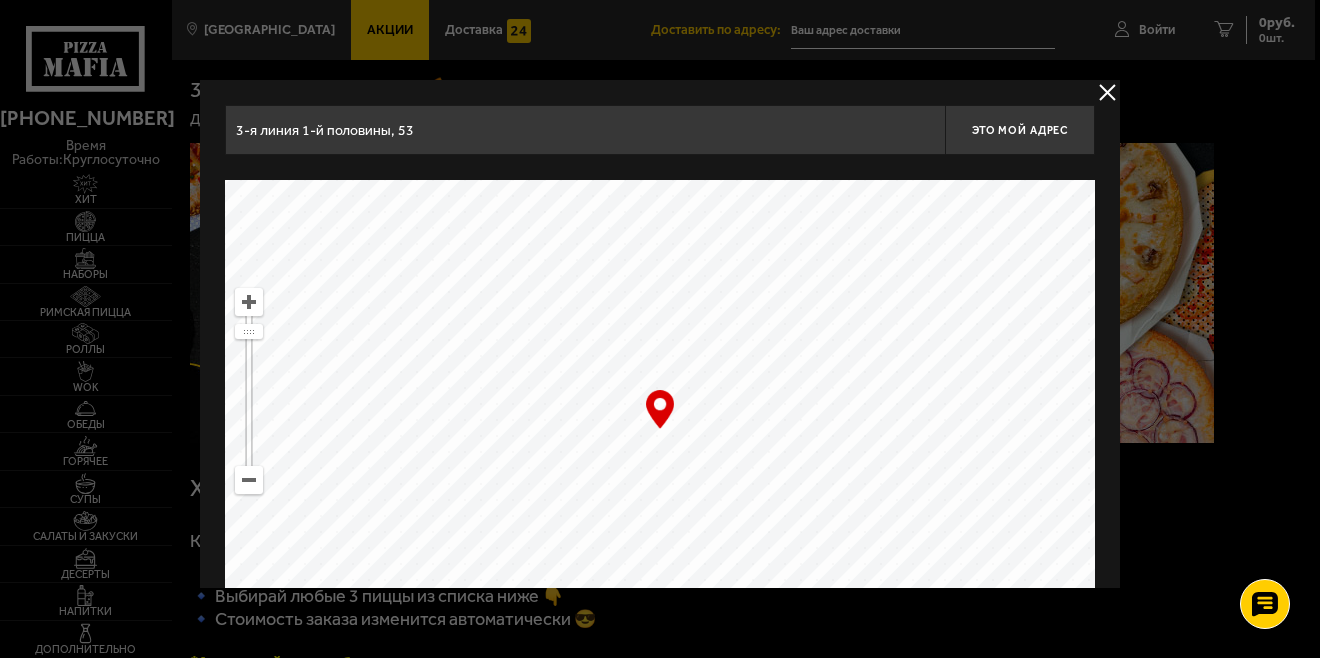 drag, startPoint x: 747, startPoint y: 291, endPoint x: 840, endPoint y: 647, distance: 367.94702 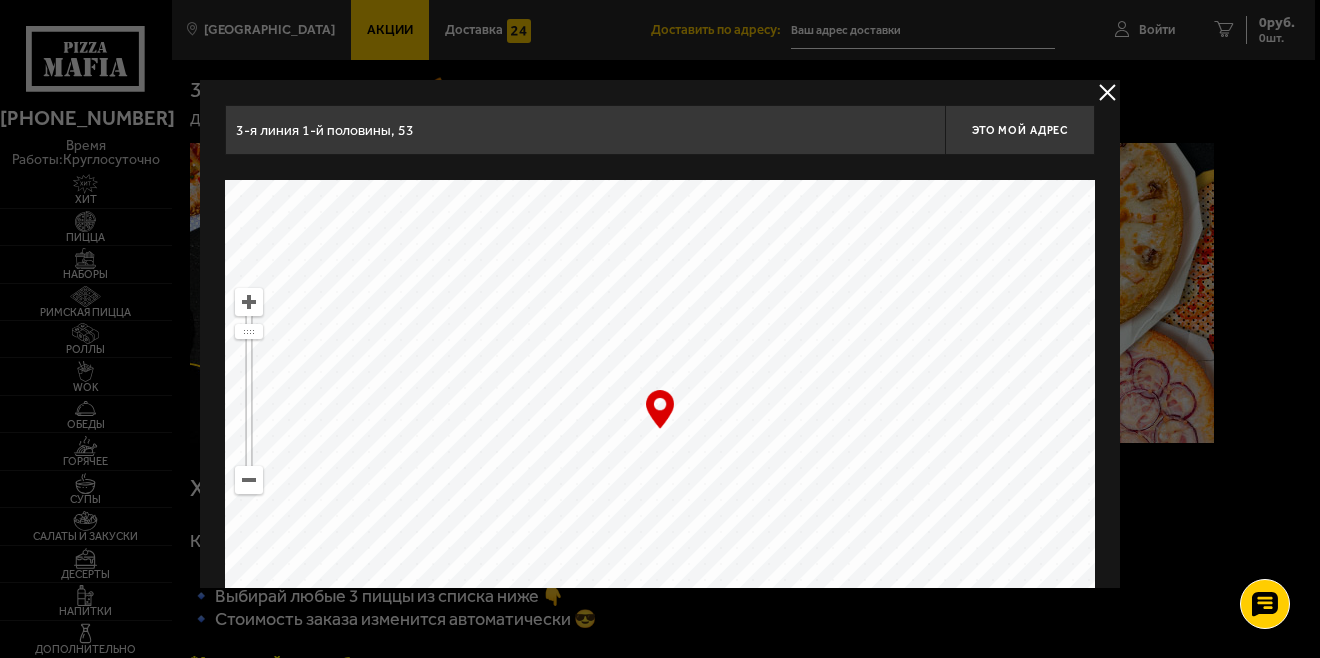 drag, startPoint x: 800, startPoint y: 301, endPoint x: 893, endPoint y: 647, distance: 358.2806 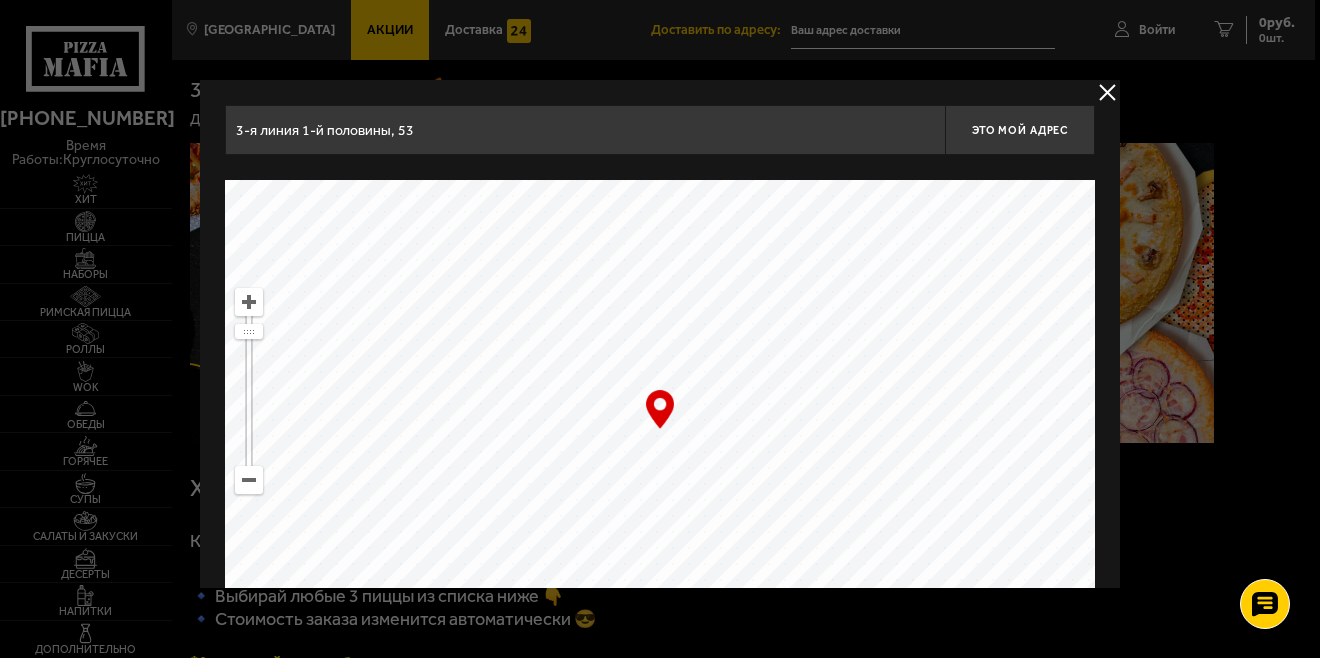 drag, startPoint x: 807, startPoint y: 263, endPoint x: 876, endPoint y: 454, distance: 203.08127 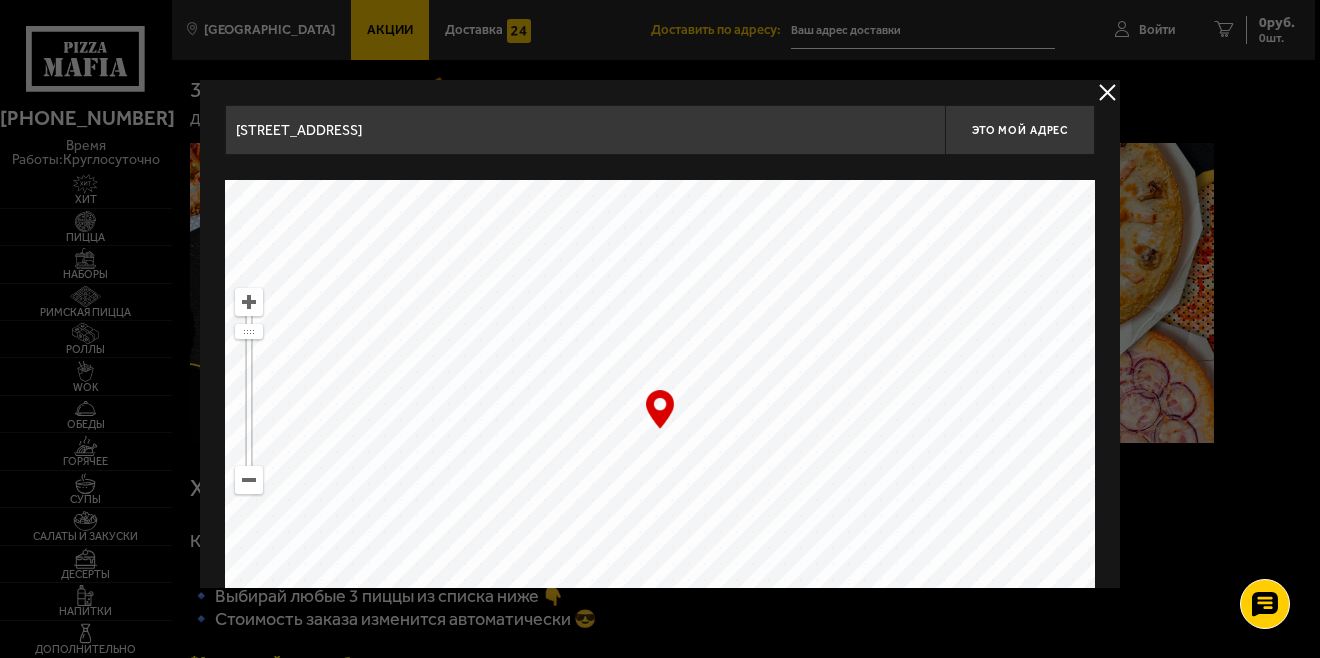 drag, startPoint x: 865, startPoint y: 211, endPoint x: 491, endPoint y: 697, distance: 613.2471 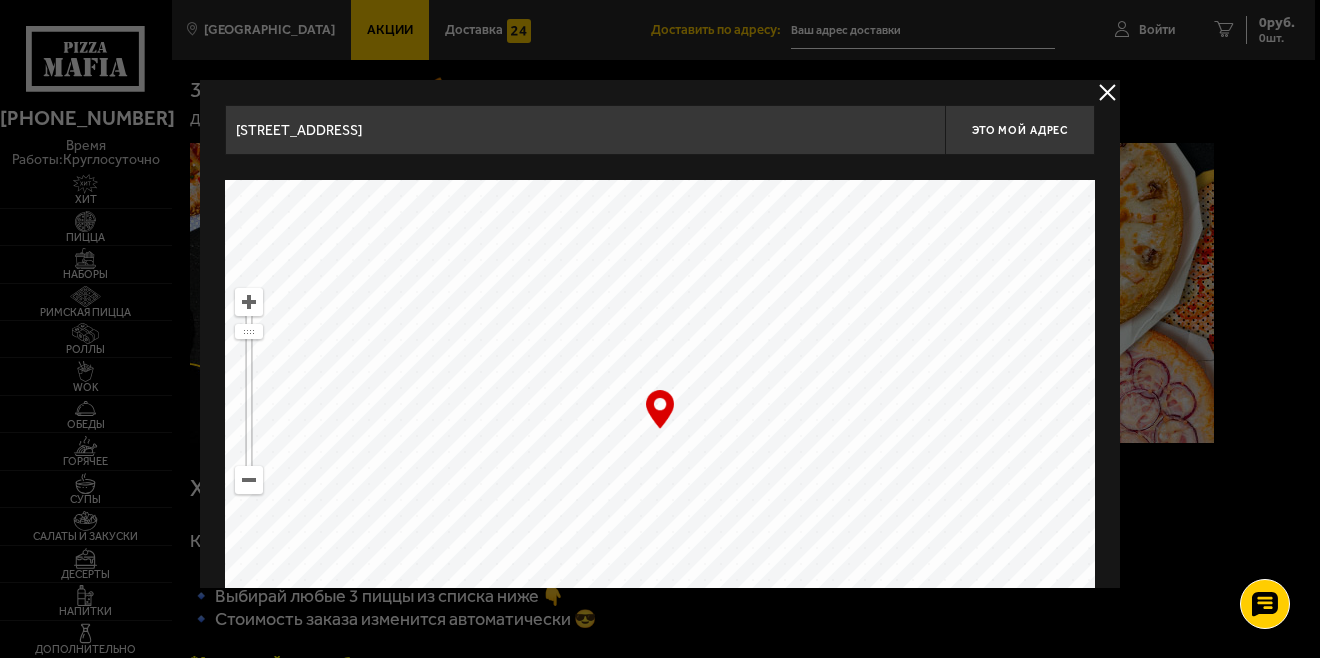 drag, startPoint x: 749, startPoint y: 214, endPoint x: 658, endPoint y: 580, distance: 377.14322 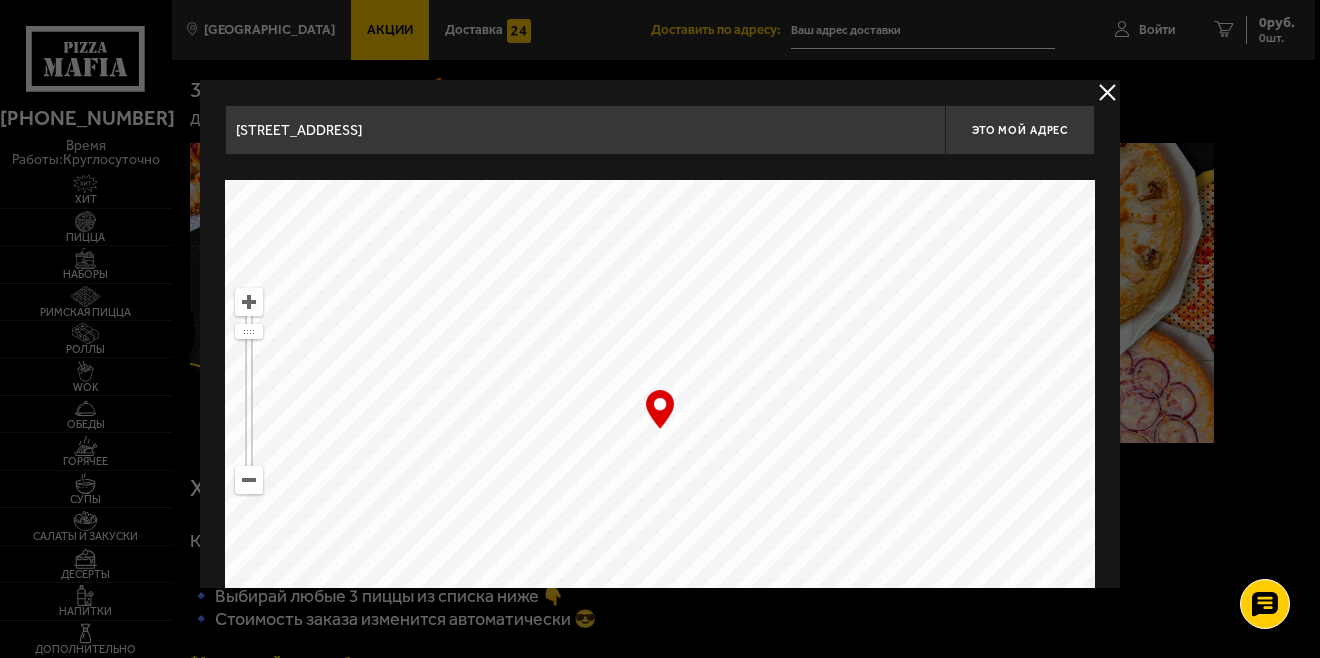 drag, startPoint x: 598, startPoint y: 170, endPoint x: 691, endPoint y: 449, distance: 294.09183 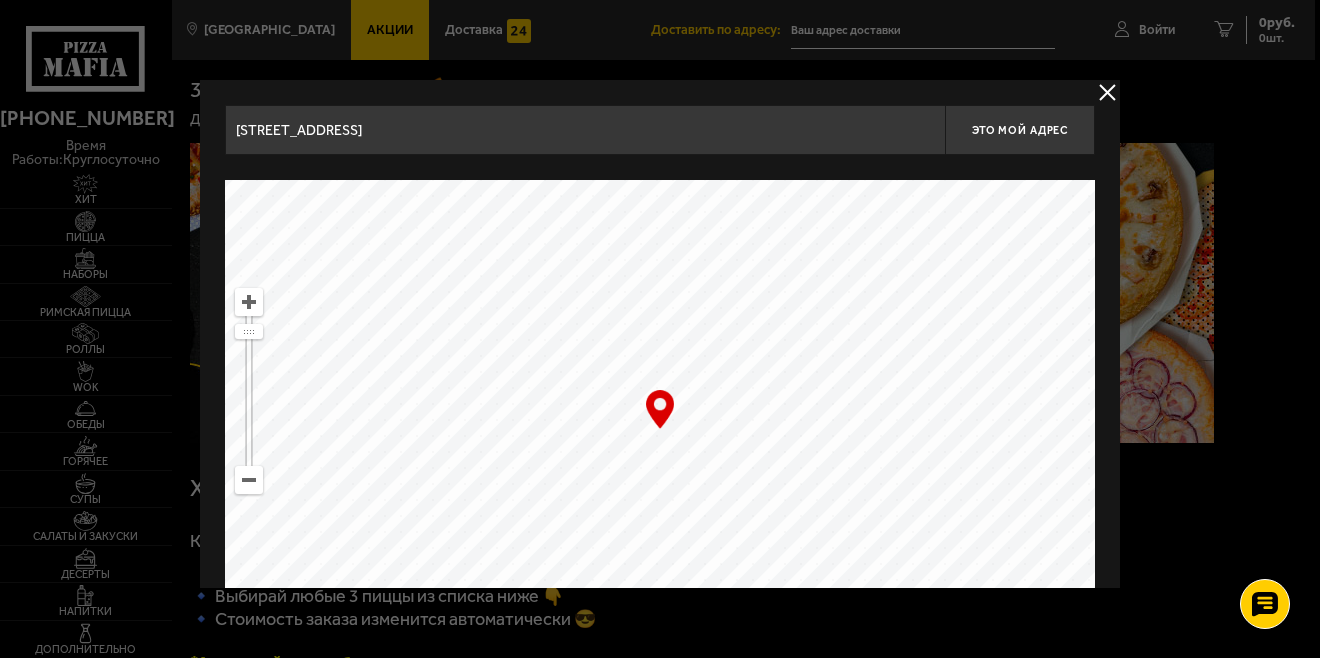 drag, startPoint x: 508, startPoint y: 288, endPoint x: 666, endPoint y: 608, distance: 356.88092 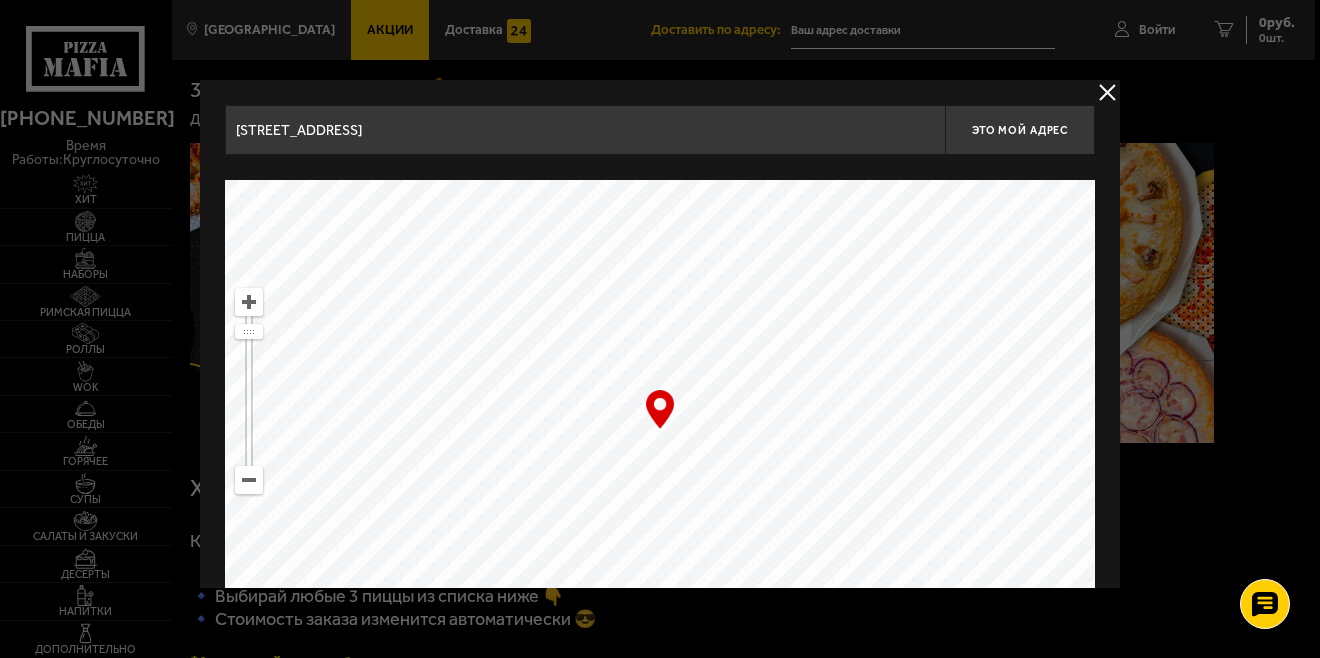 drag, startPoint x: 873, startPoint y: 357, endPoint x: 857, endPoint y: 557, distance: 200.63898 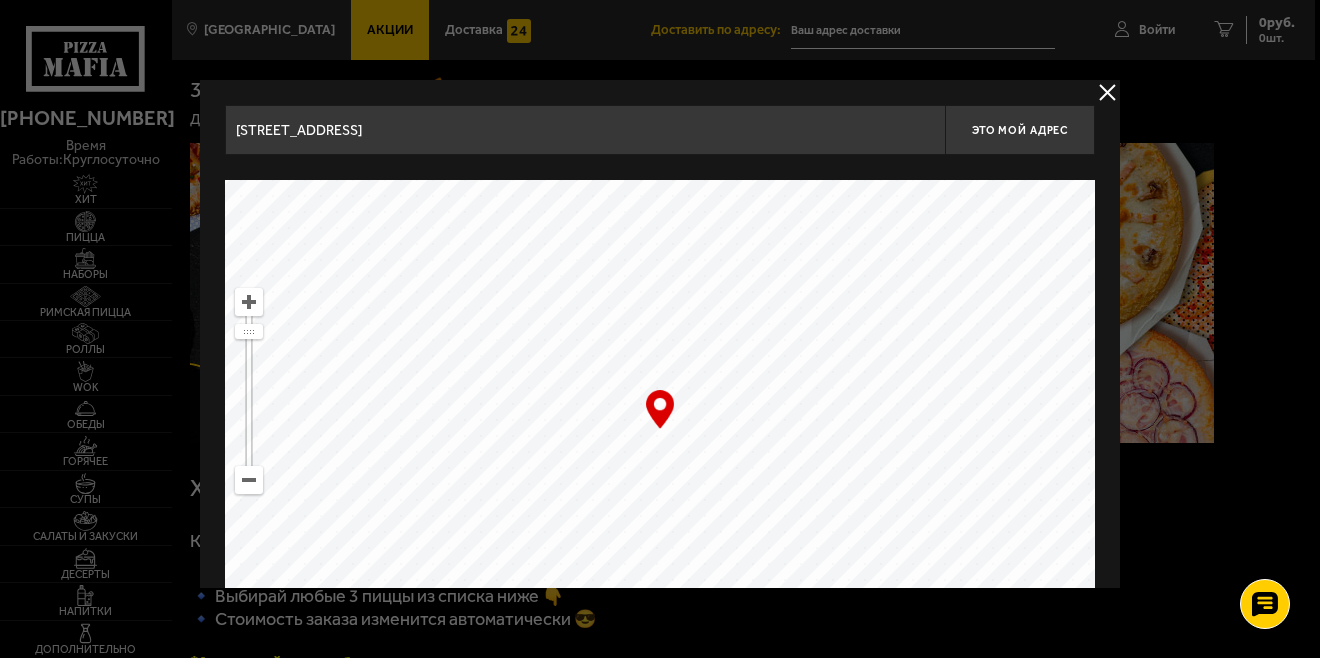 drag, startPoint x: 827, startPoint y: 253, endPoint x: 878, endPoint y: 569, distance: 320.08905 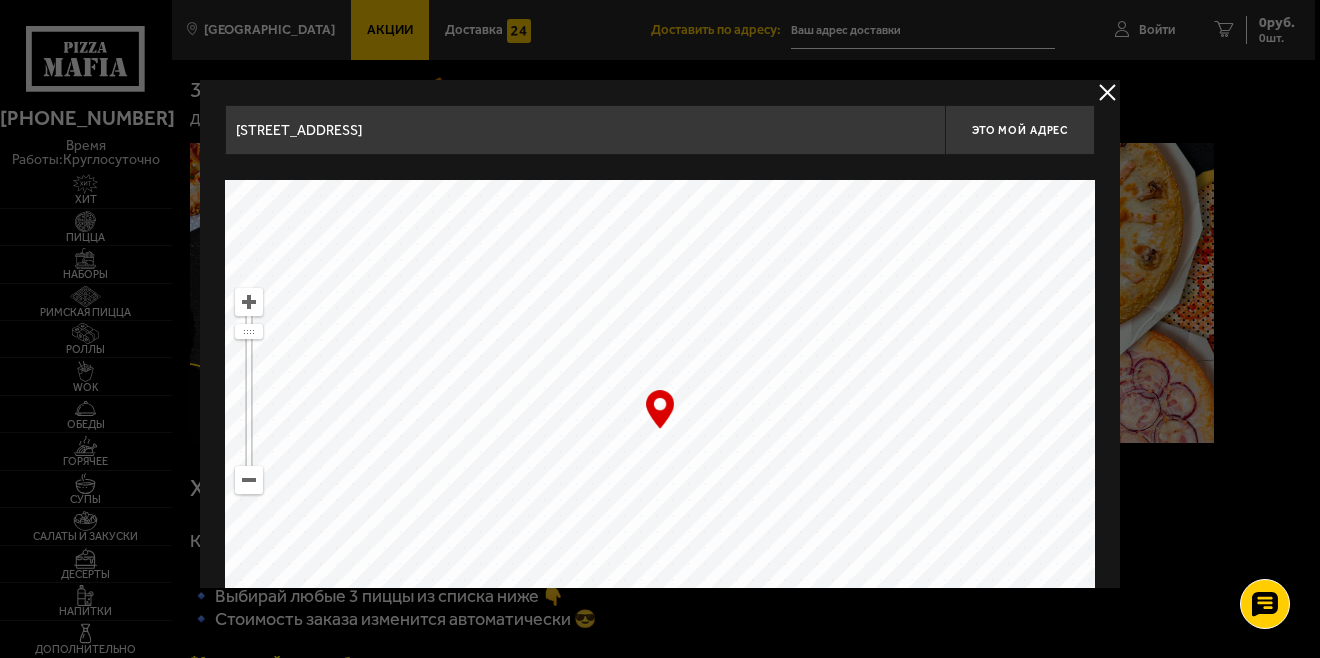 drag, startPoint x: 703, startPoint y: 278, endPoint x: 840, endPoint y: 580, distance: 331.62177 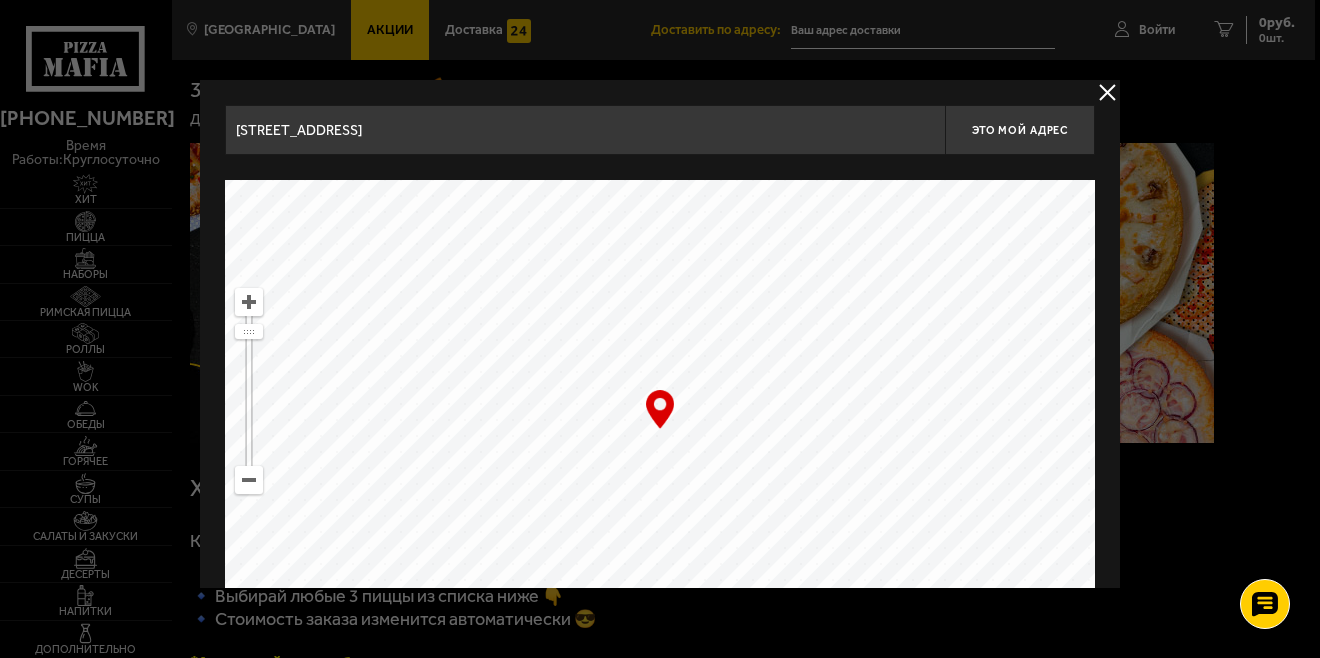 drag, startPoint x: 700, startPoint y: 204, endPoint x: 777, endPoint y: 482, distance: 288.46664 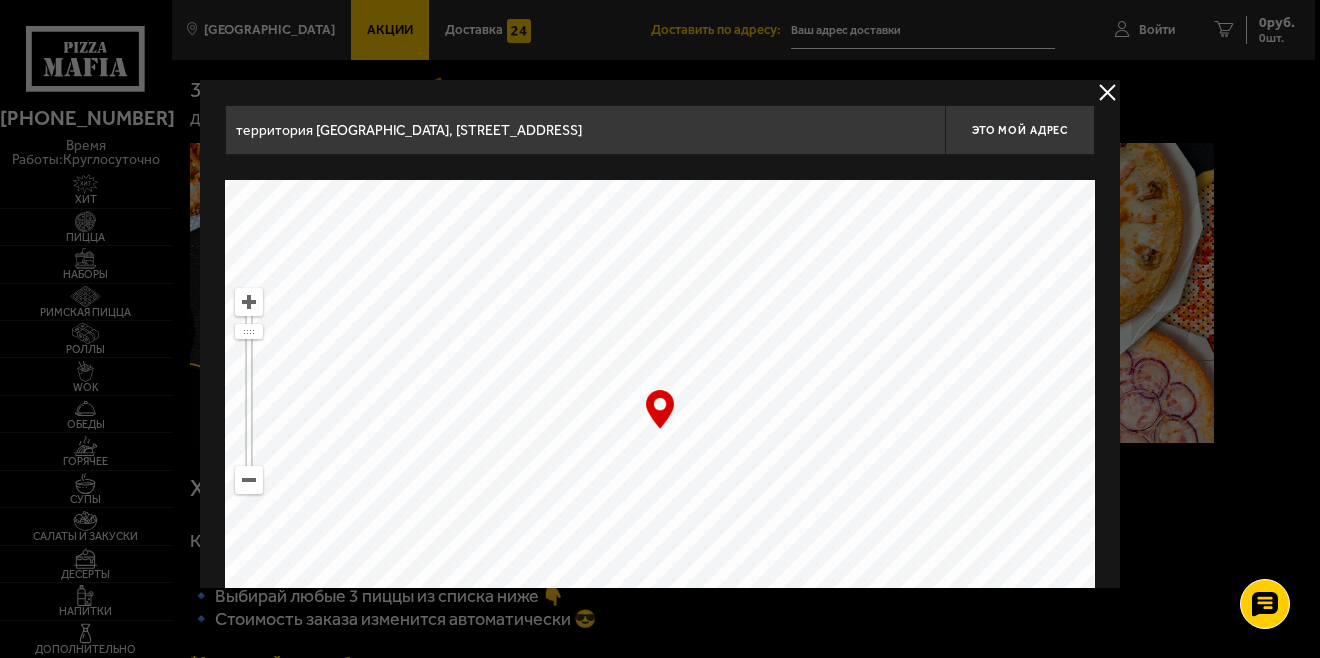 drag, startPoint x: 622, startPoint y: 349, endPoint x: 704, endPoint y: 697, distance: 357.53043 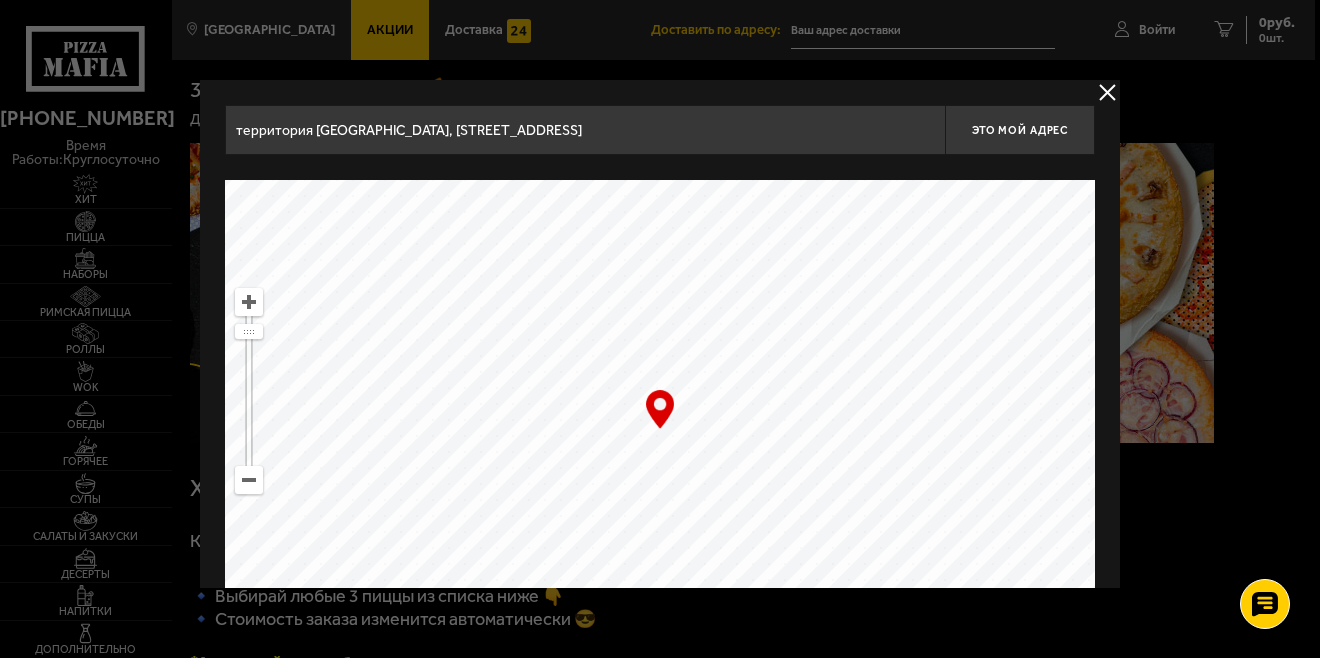 drag, startPoint x: 817, startPoint y: 331, endPoint x: 815, endPoint y: 609, distance: 278.0072 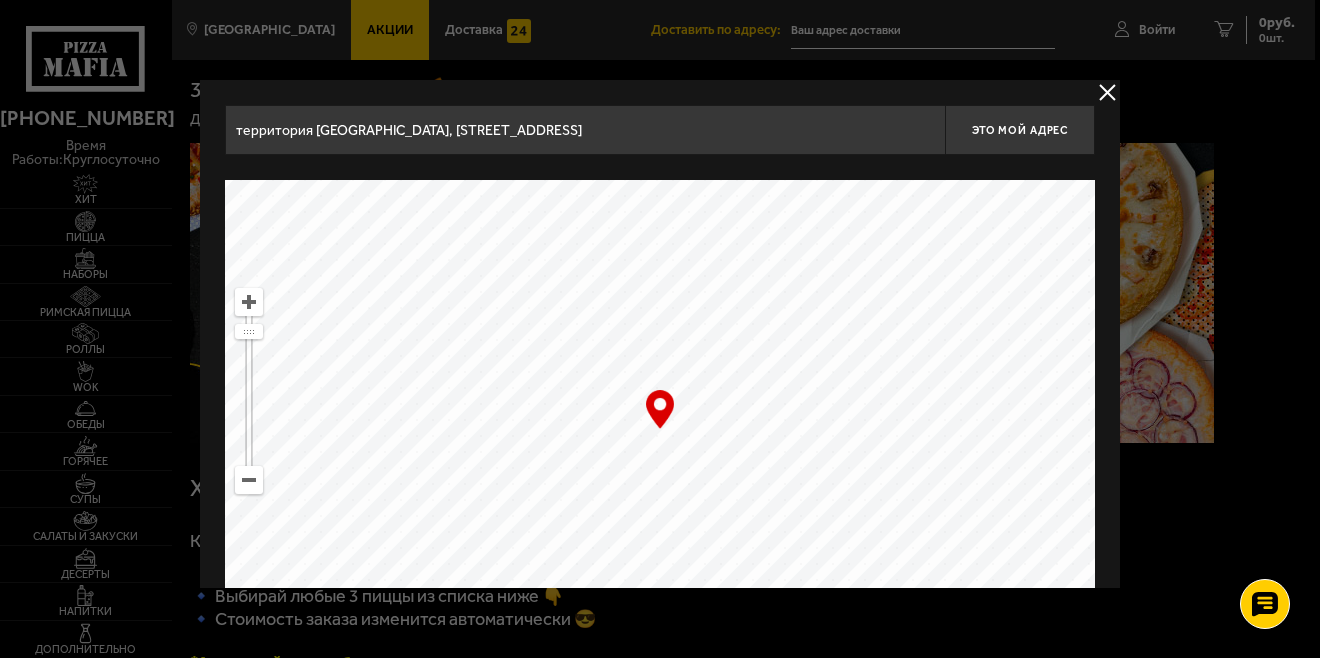 drag, startPoint x: 797, startPoint y: 356, endPoint x: 999, endPoint y: 610, distance: 324.53043 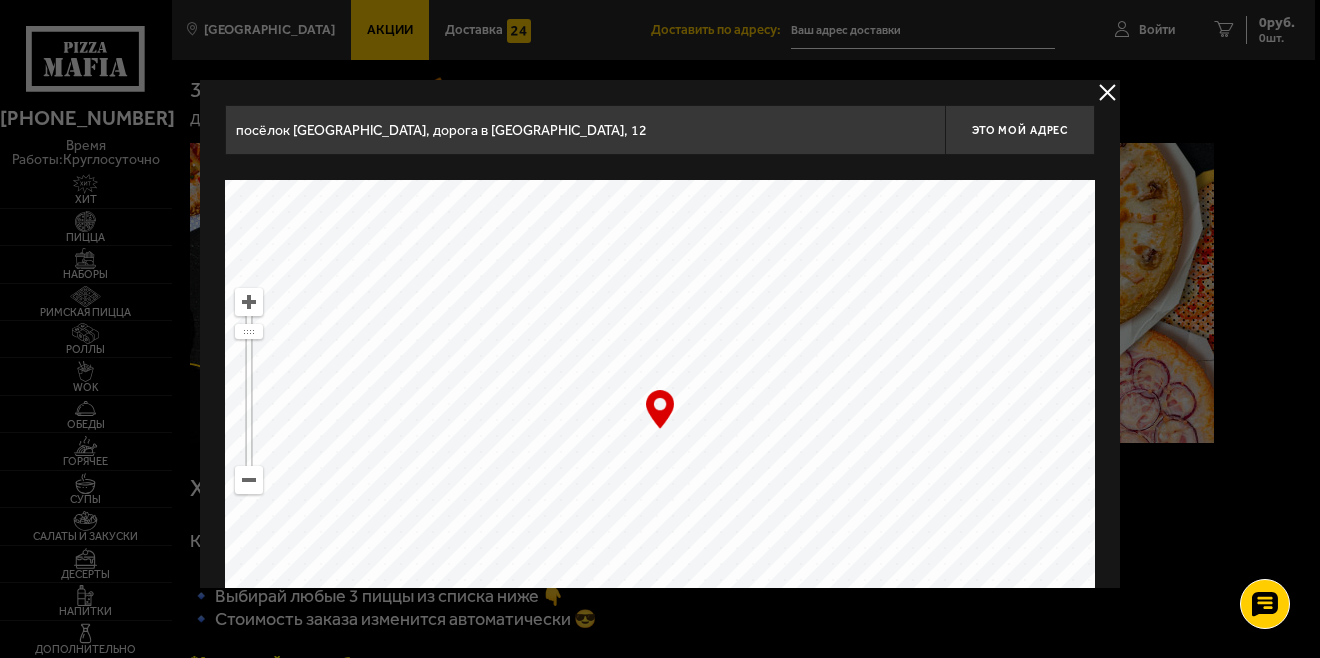 drag, startPoint x: 814, startPoint y: 366, endPoint x: 1085, endPoint y: 565, distance: 336.2172 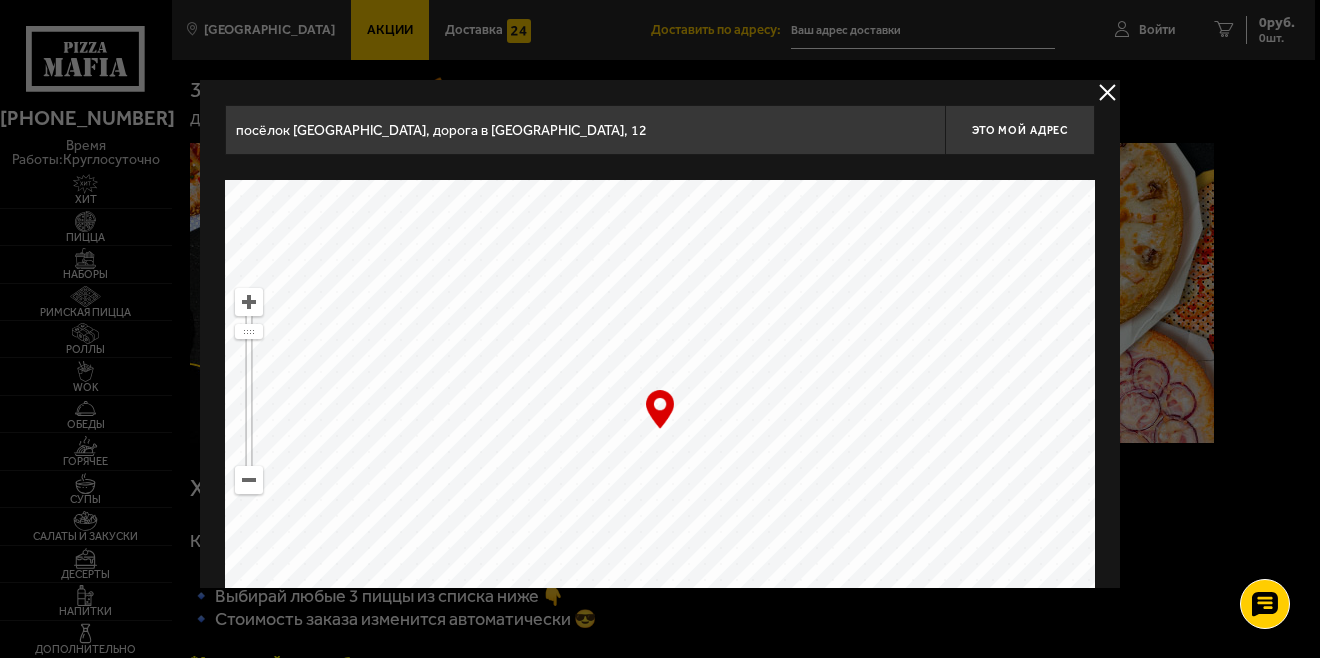 drag, startPoint x: 730, startPoint y: 380, endPoint x: 1075, endPoint y: 498, distance: 364.62173 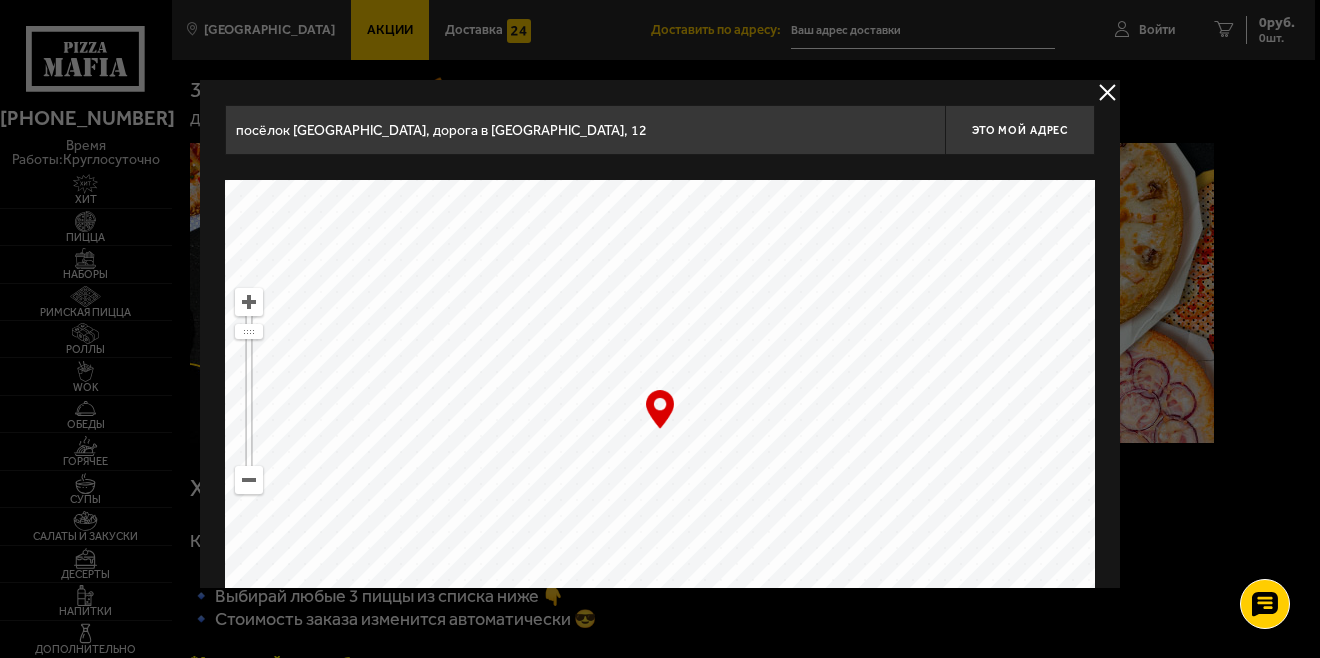 drag, startPoint x: 770, startPoint y: 325, endPoint x: 939, endPoint y: 662, distance: 377.0013 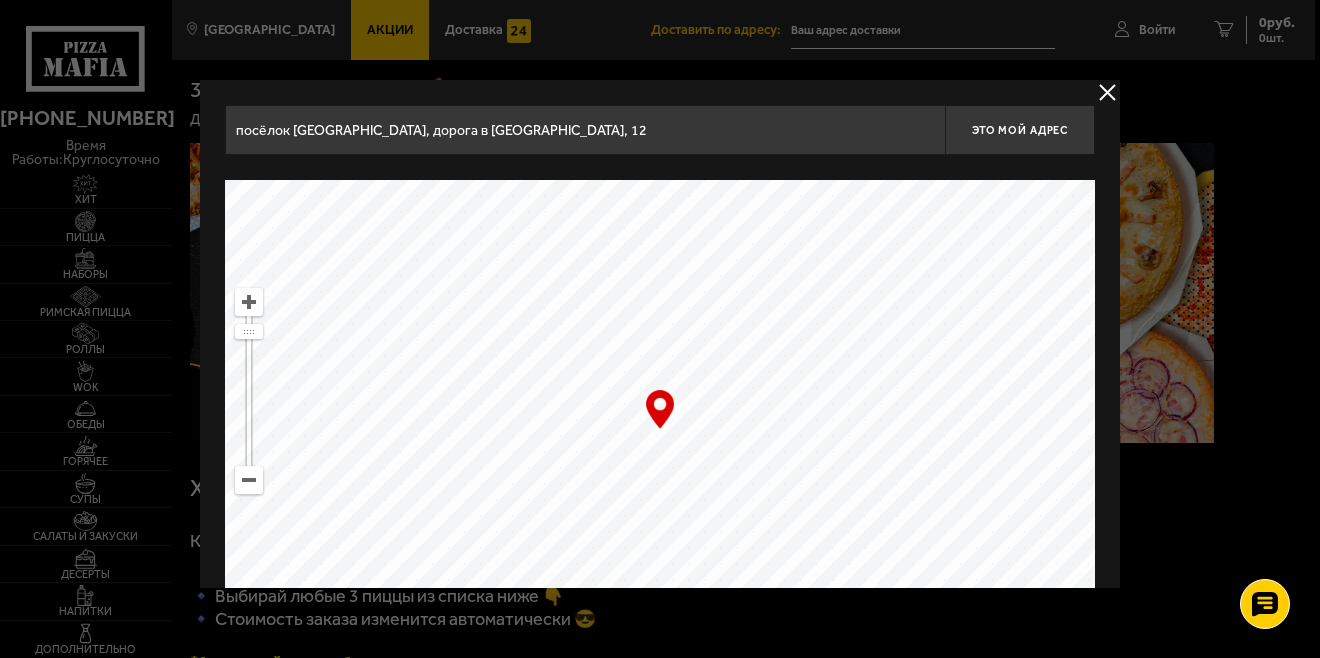 drag, startPoint x: 737, startPoint y: 395, endPoint x: 945, endPoint y: 657, distance: 334.52652 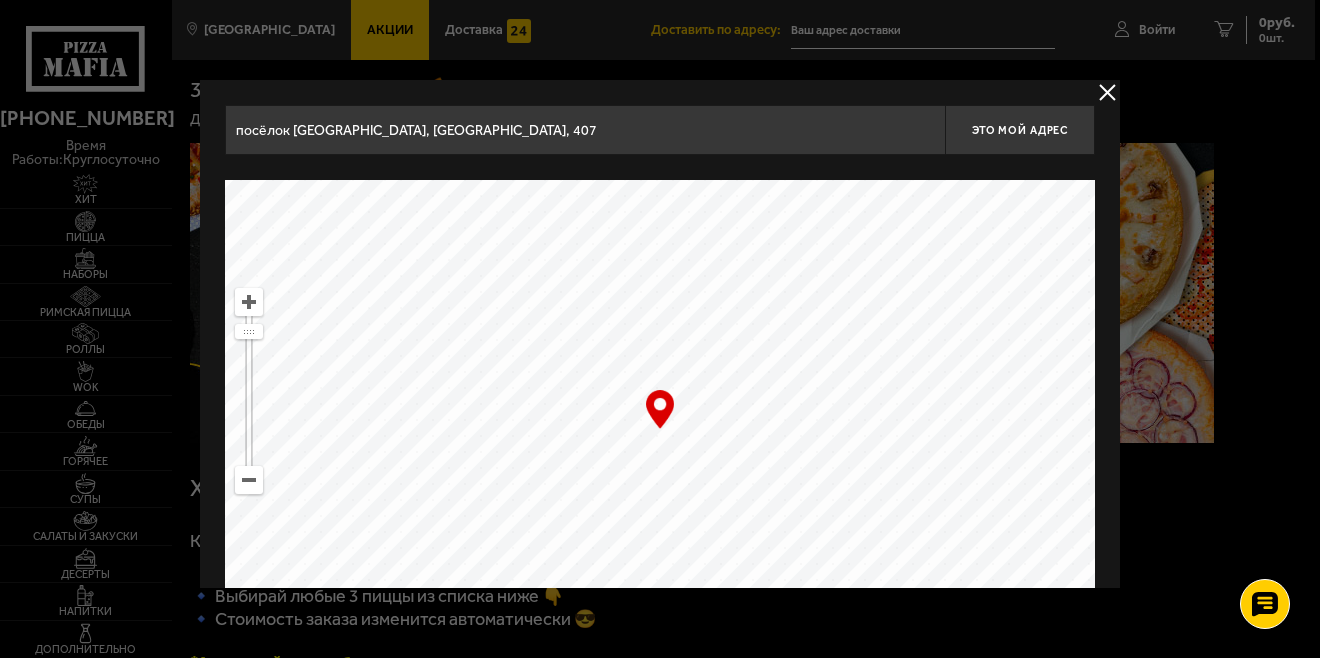 drag, startPoint x: 782, startPoint y: 397, endPoint x: 867, endPoint y: 586, distance: 207.23416 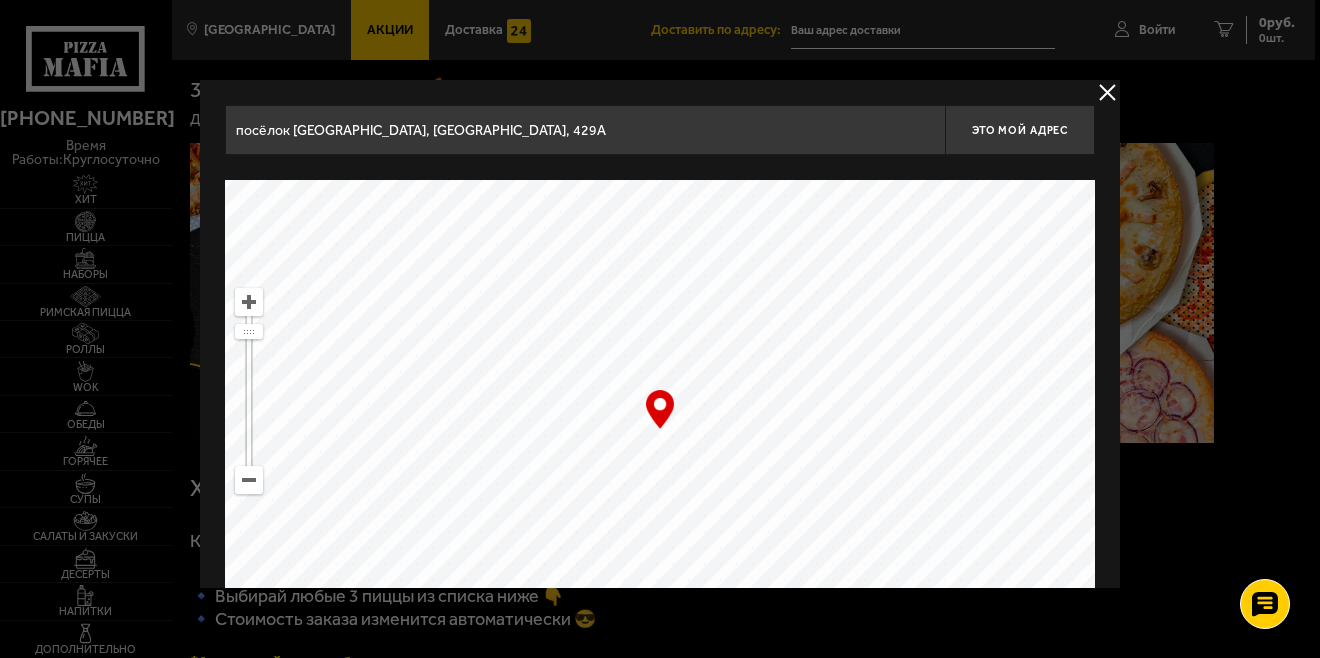 drag, startPoint x: 735, startPoint y: 339, endPoint x: 795, endPoint y: 528, distance: 198.29523 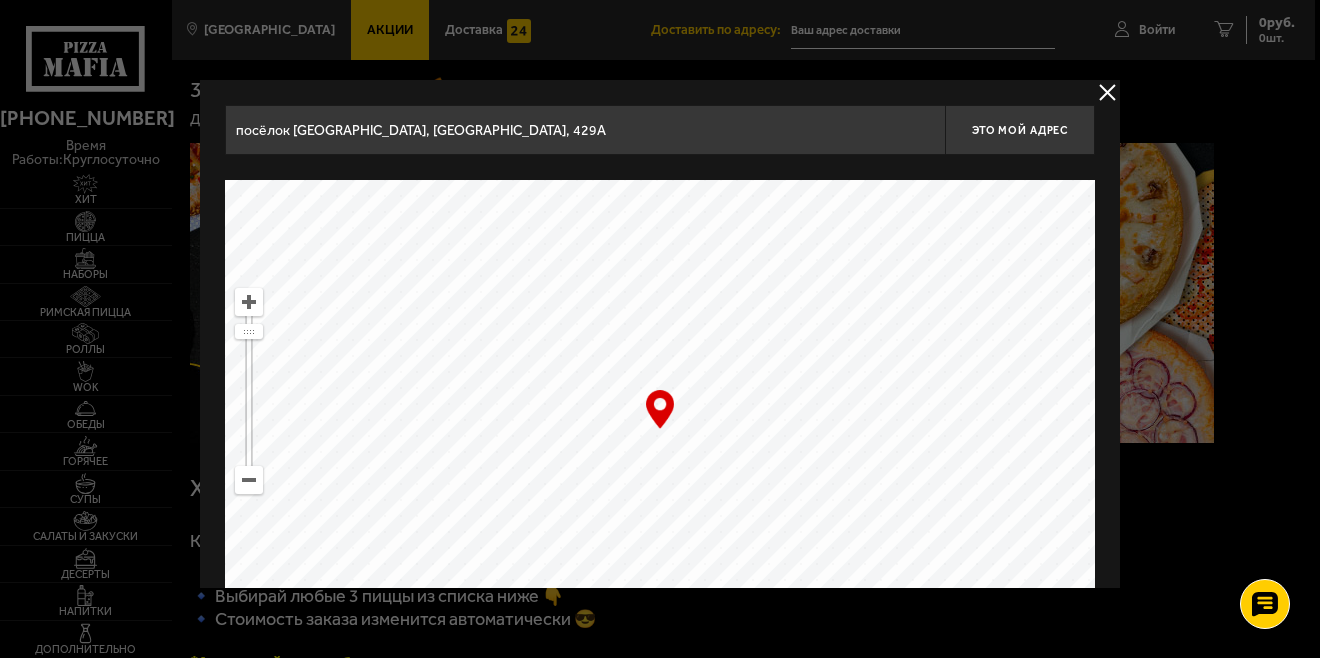 drag, startPoint x: 739, startPoint y: 390, endPoint x: 761, endPoint y: 437, distance: 51.894123 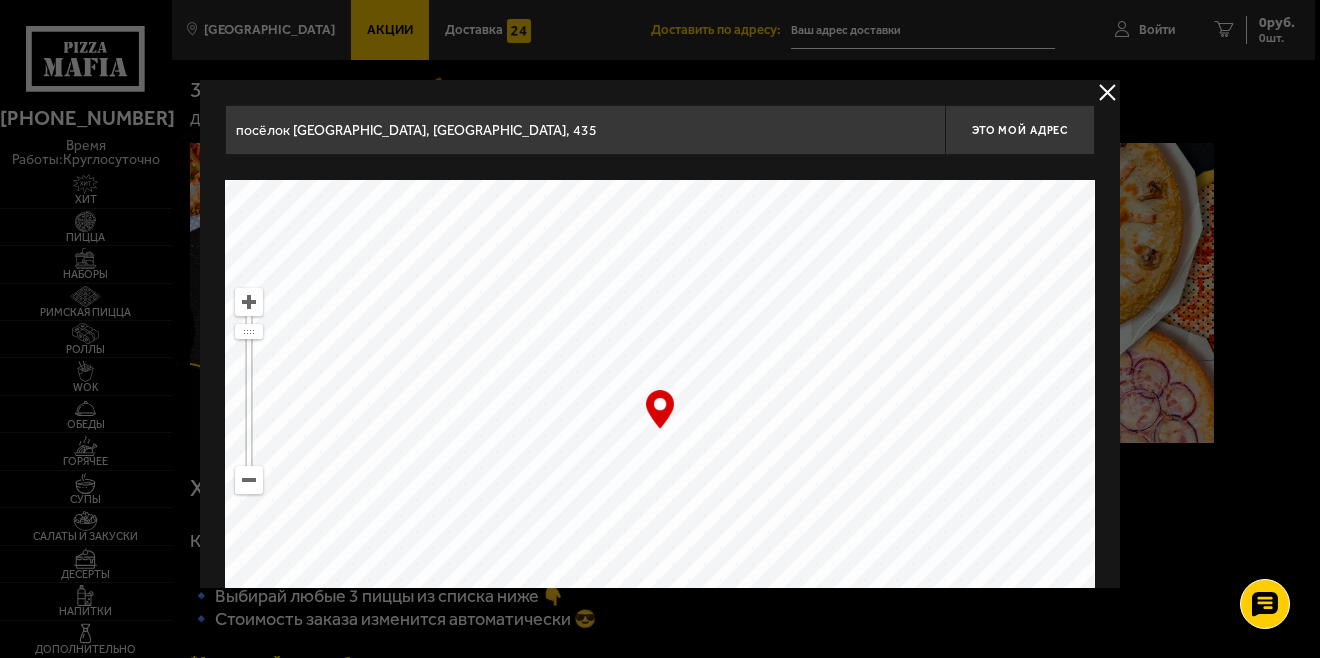 click at bounding box center (660, 430) 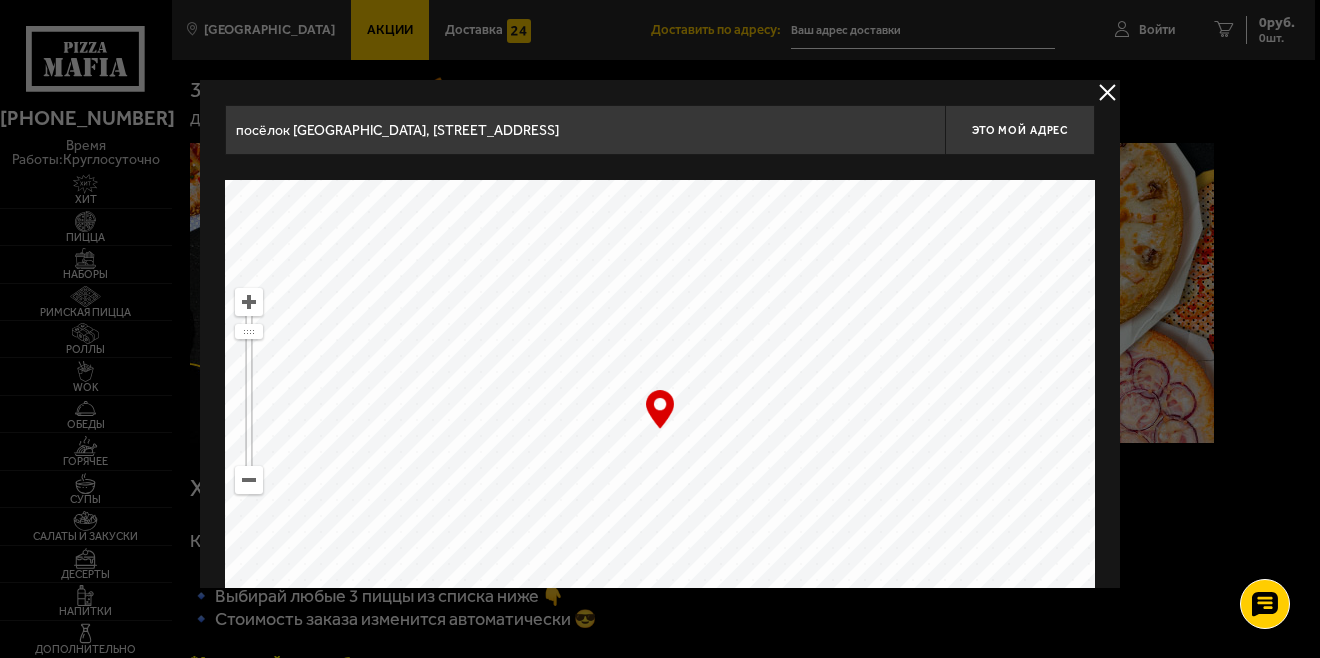 type on "посёлок [GEOGRAPHIC_DATA], [STREET_ADDRESS][PERSON_NAME]" 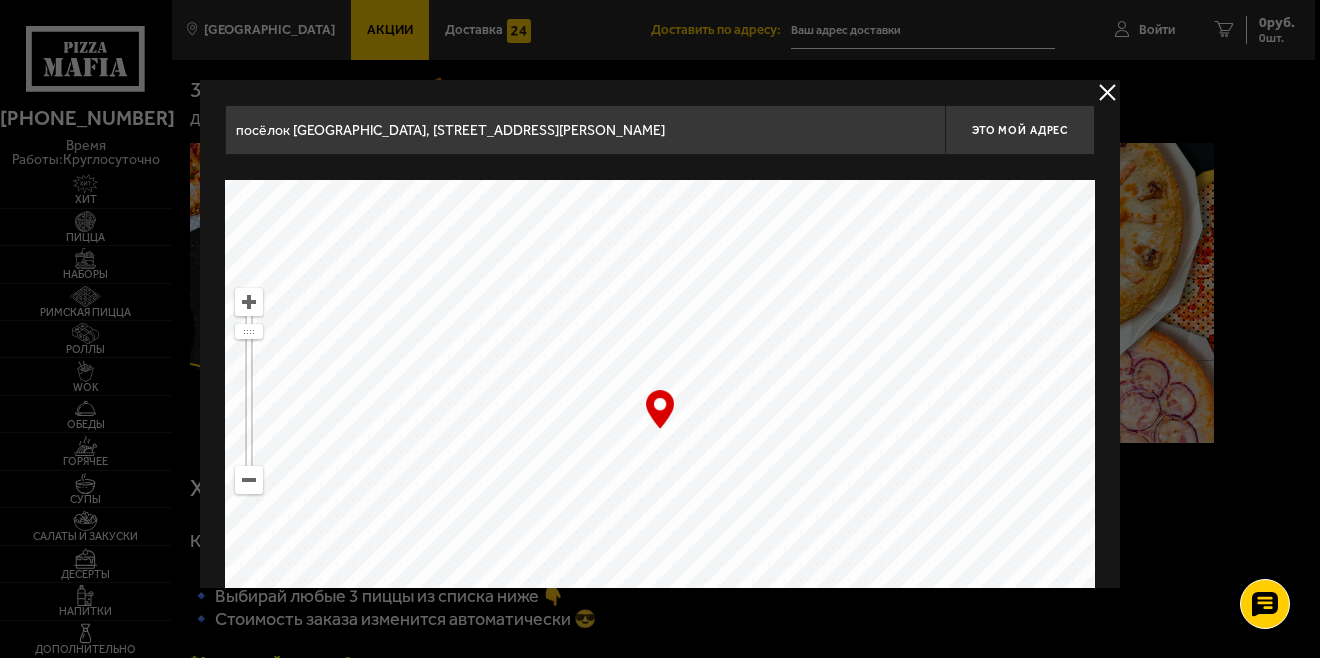 drag, startPoint x: 707, startPoint y: 418, endPoint x: 686, endPoint y: 417, distance: 21.023796 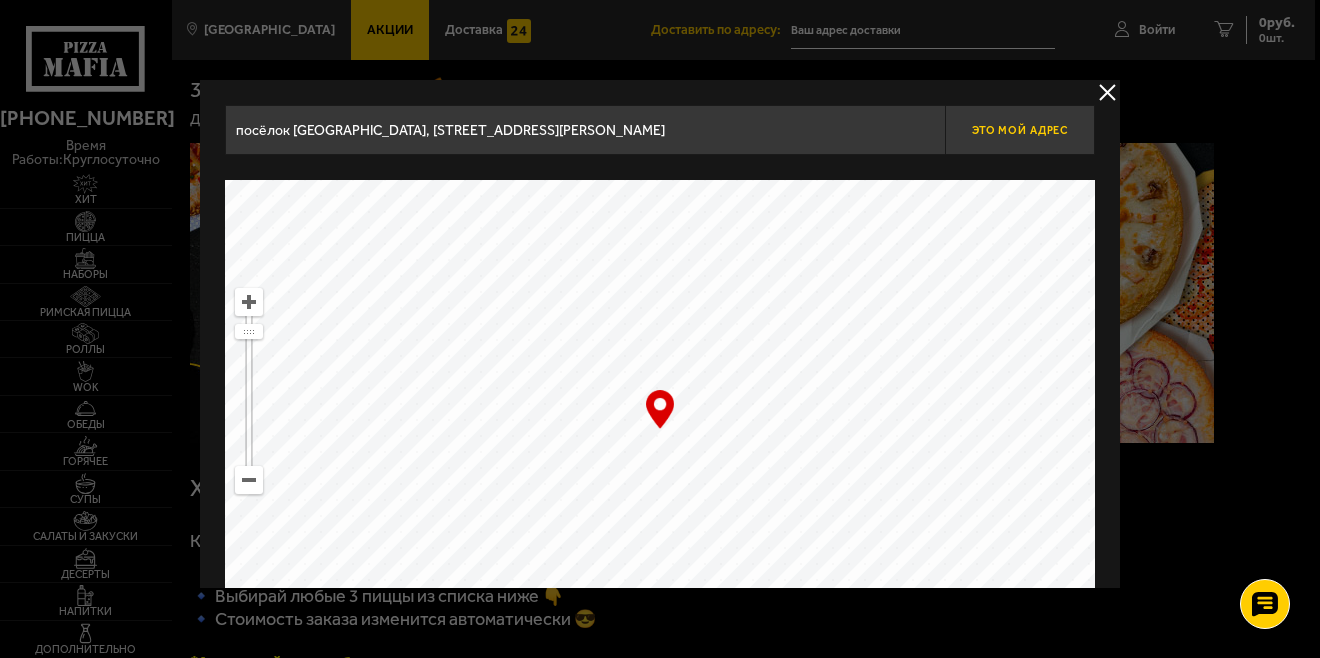 click on "Это мой адрес" at bounding box center (1020, 130) 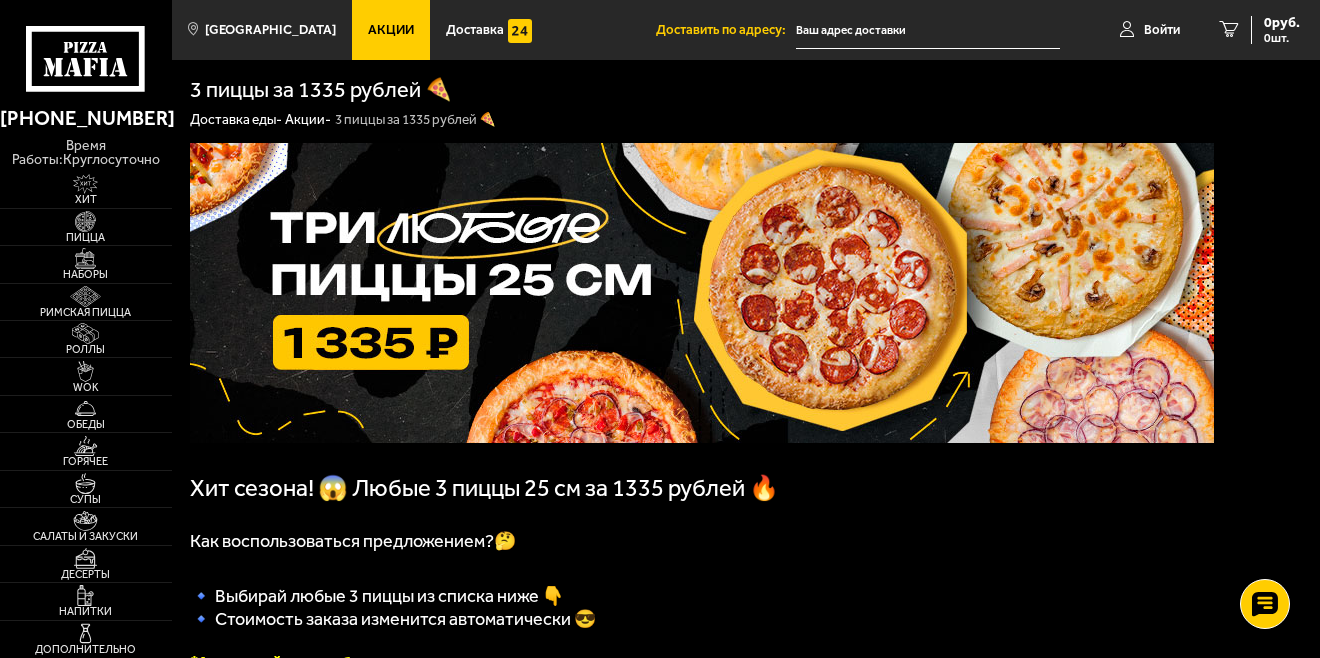 type on "посёлок [GEOGRAPHIC_DATA], [STREET_ADDRESS][PERSON_NAME]" 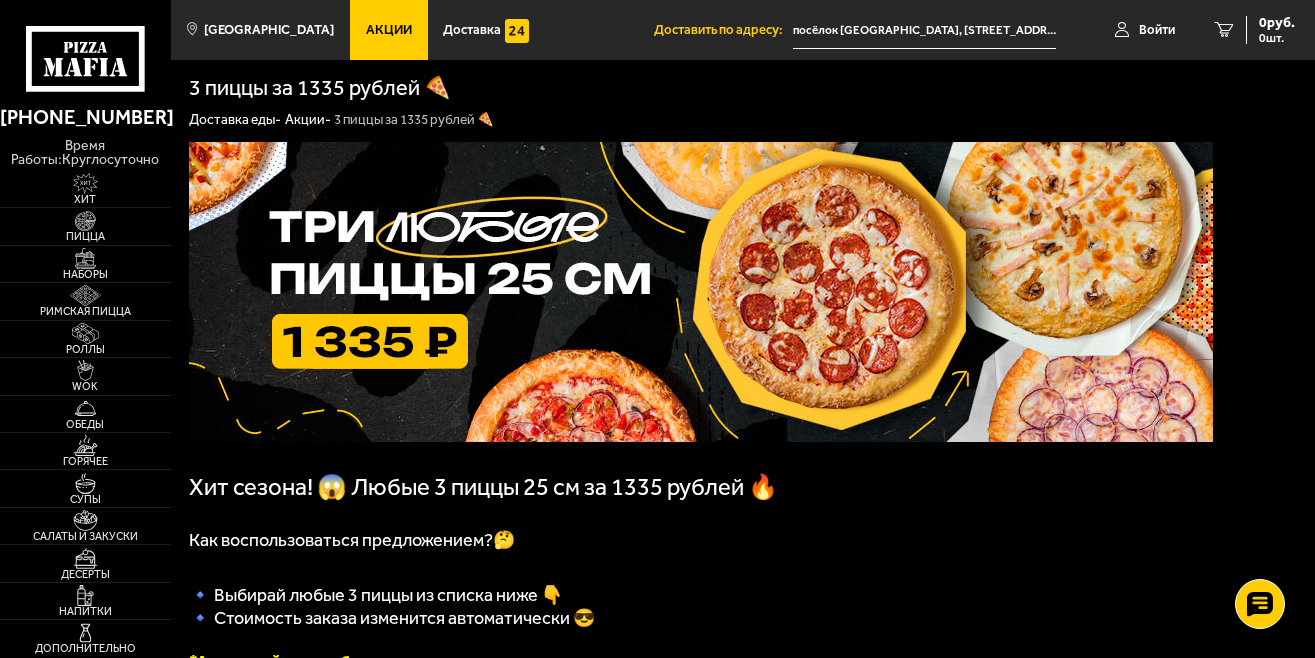 drag, startPoint x: 934, startPoint y: 500, endPoint x: 919, endPoint y: 473, distance: 30.88689 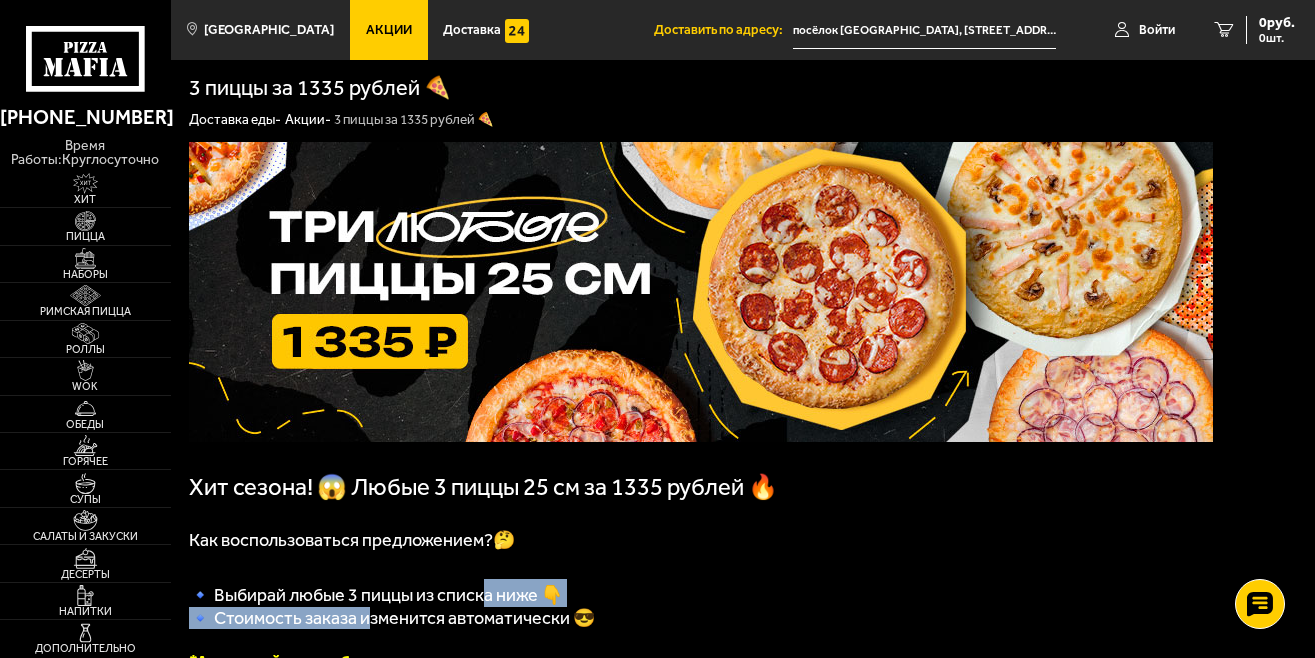 drag, startPoint x: 366, startPoint y: 614, endPoint x: 480, endPoint y: 607, distance: 114.21471 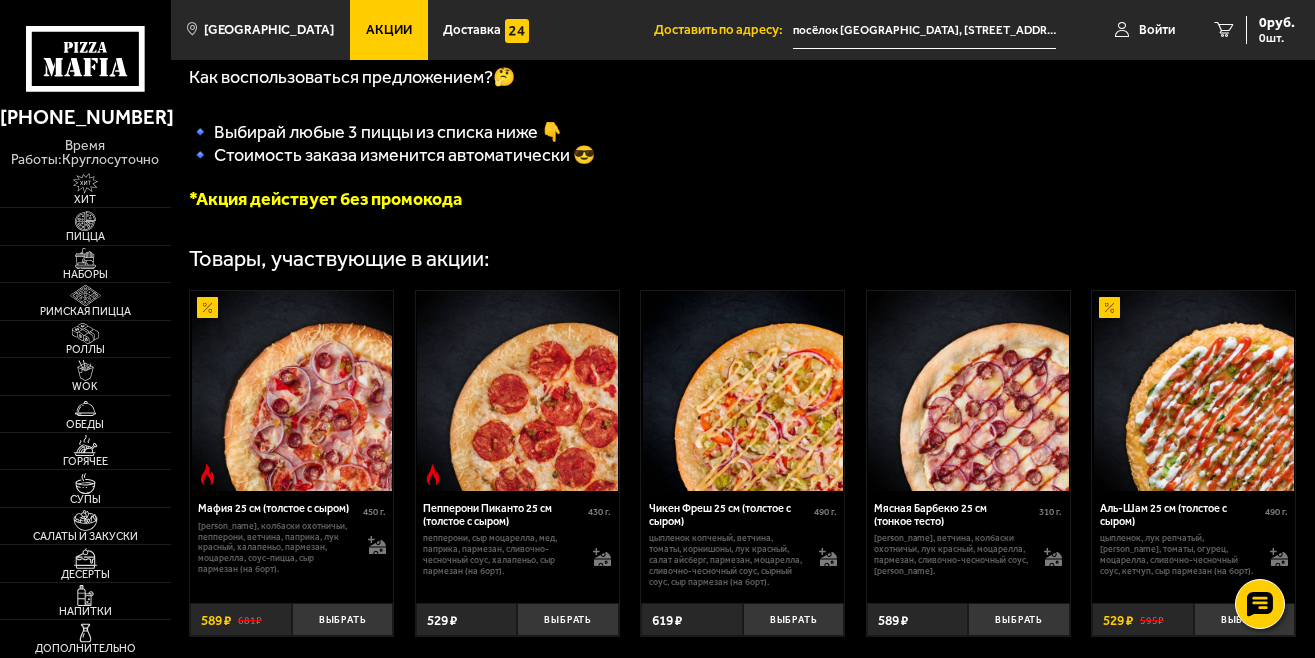 scroll, scrollTop: 500, scrollLeft: 0, axis: vertical 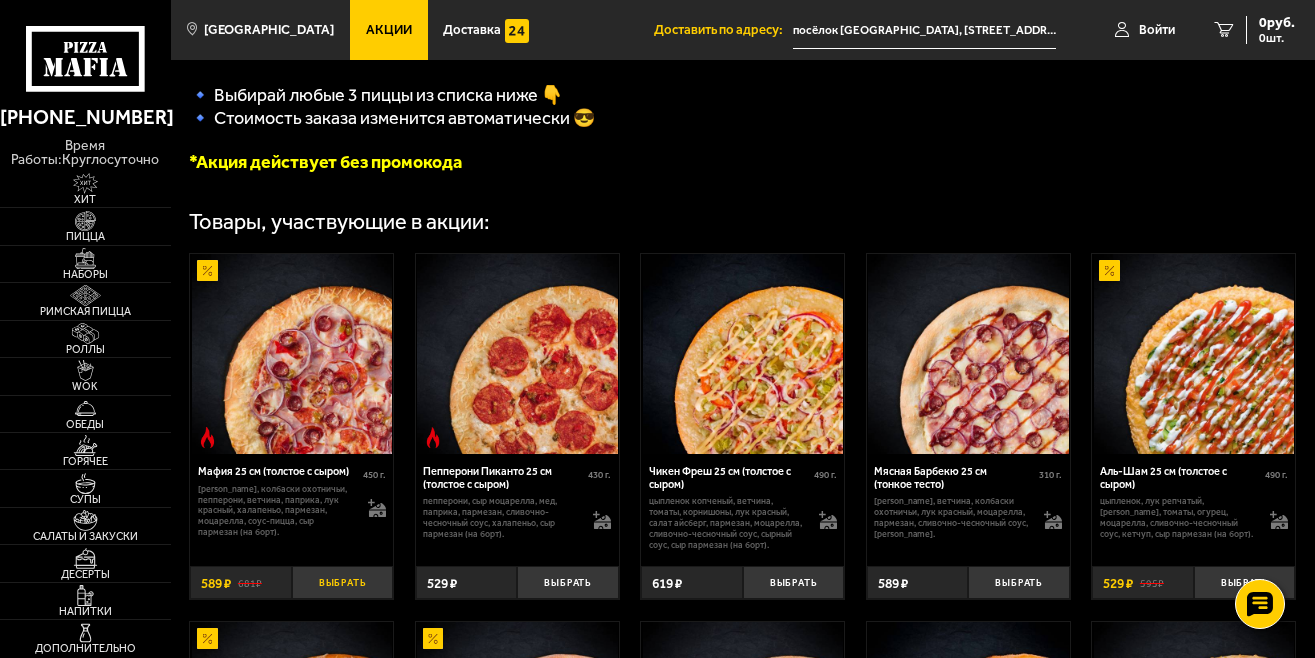 click on "Выбрать" at bounding box center (342, 583) 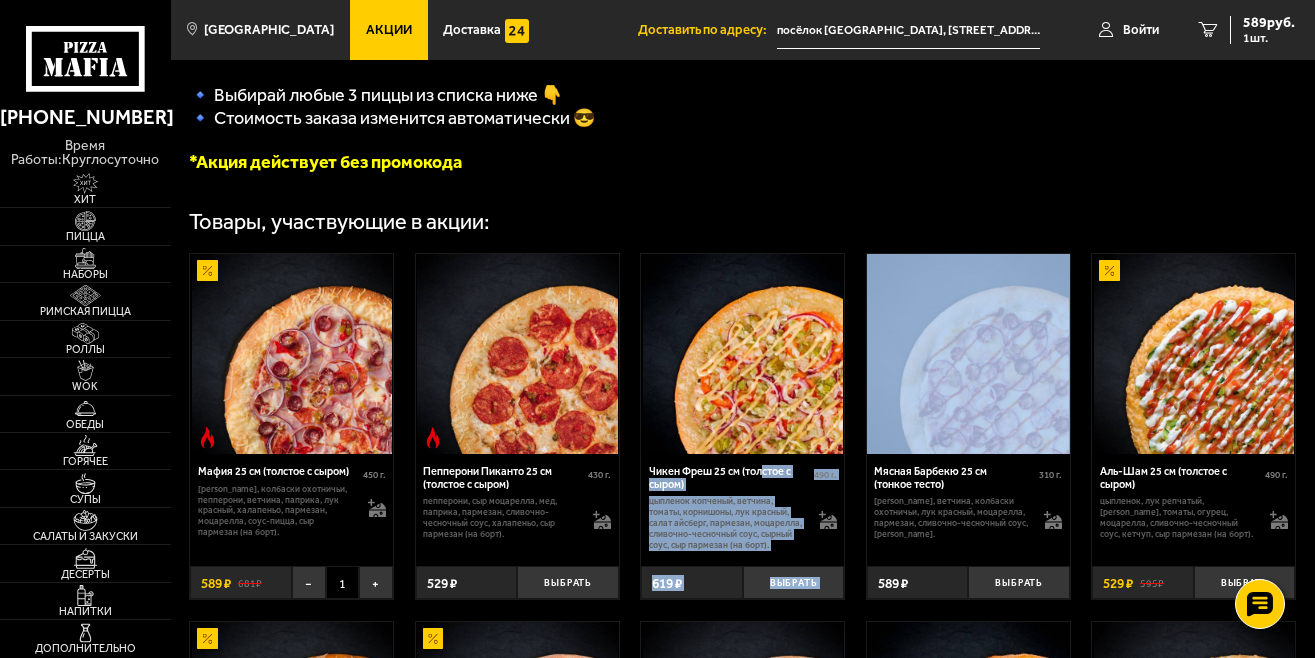 drag, startPoint x: 763, startPoint y: 480, endPoint x: 1085, endPoint y: 441, distance: 324.3532 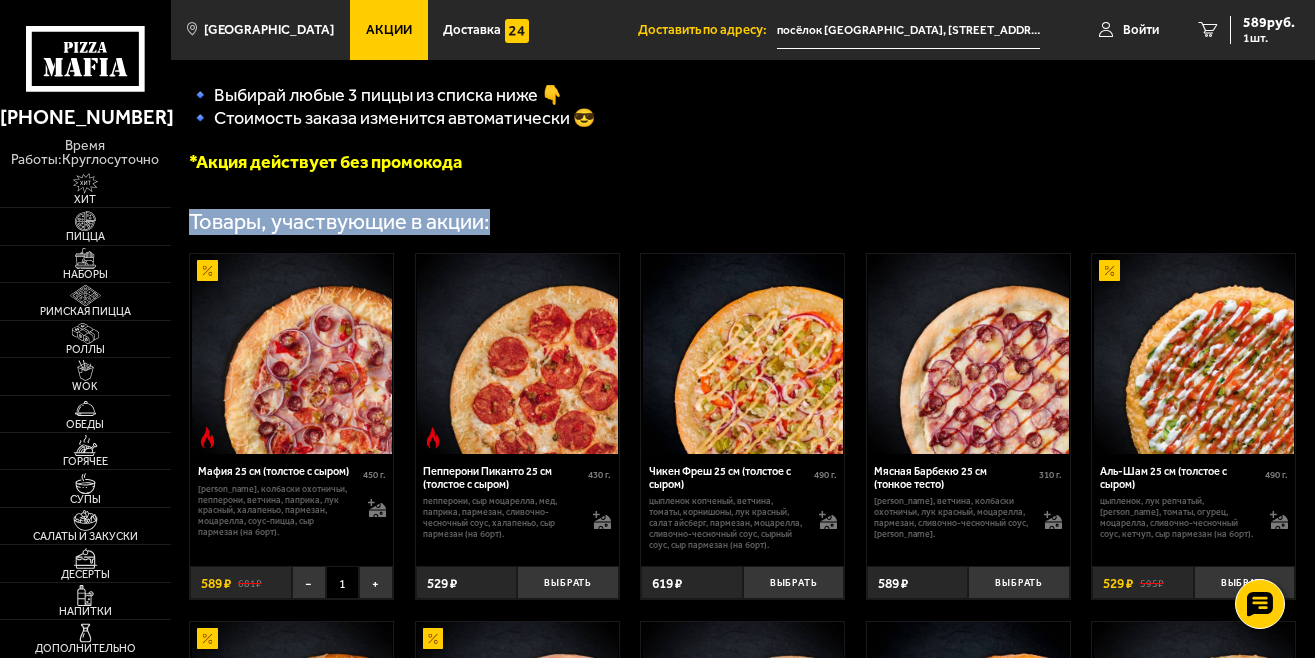 drag, startPoint x: 1230, startPoint y: 199, endPoint x: 988, endPoint y: 171, distance: 243.61446 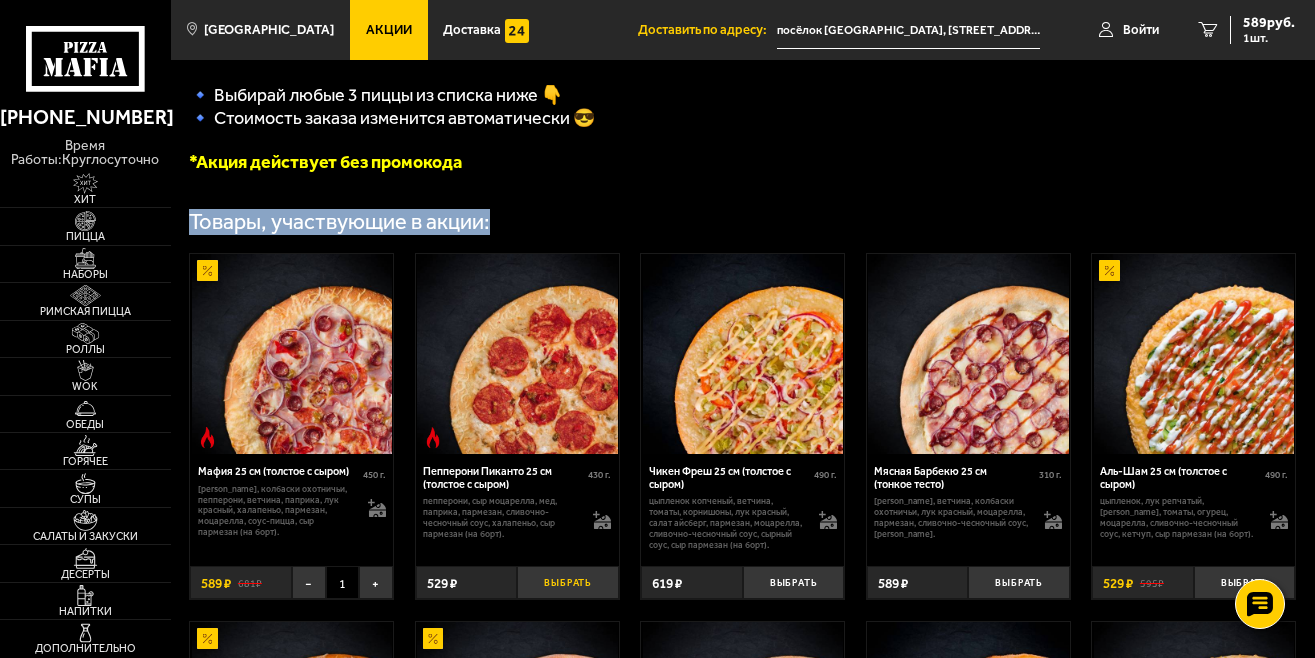 click on "Выбрать" at bounding box center (567, 583) 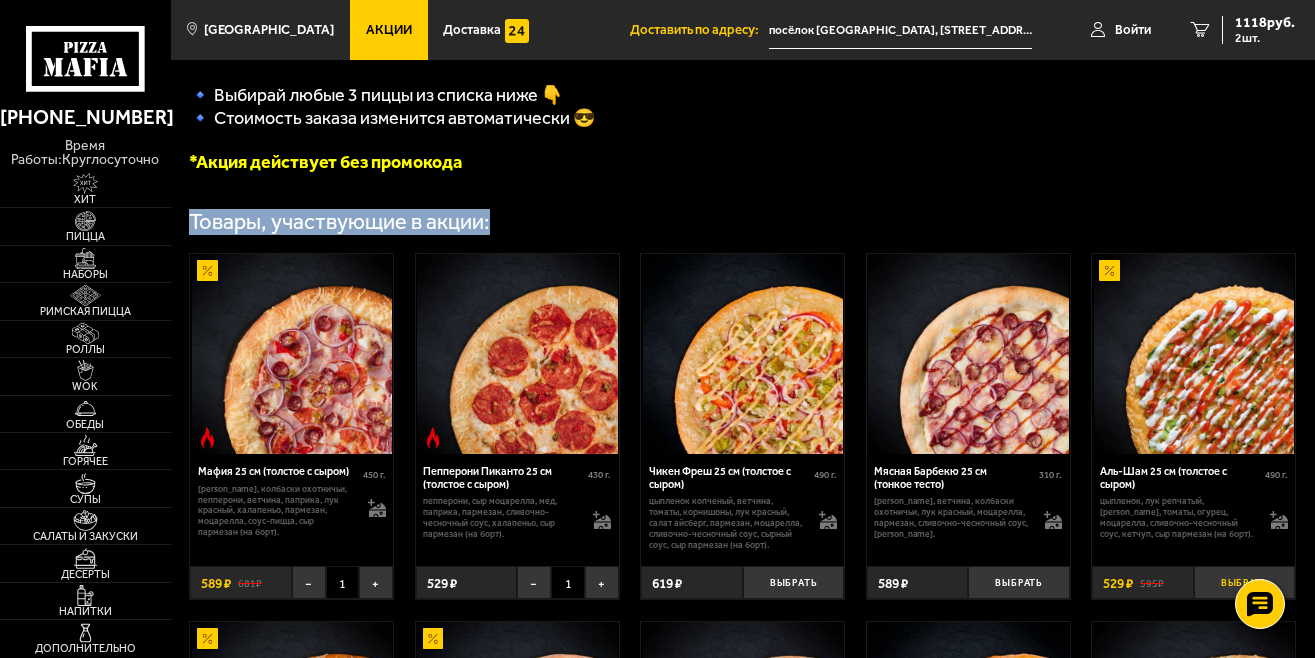 click on "Выбрать" at bounding box center [1244, 583] 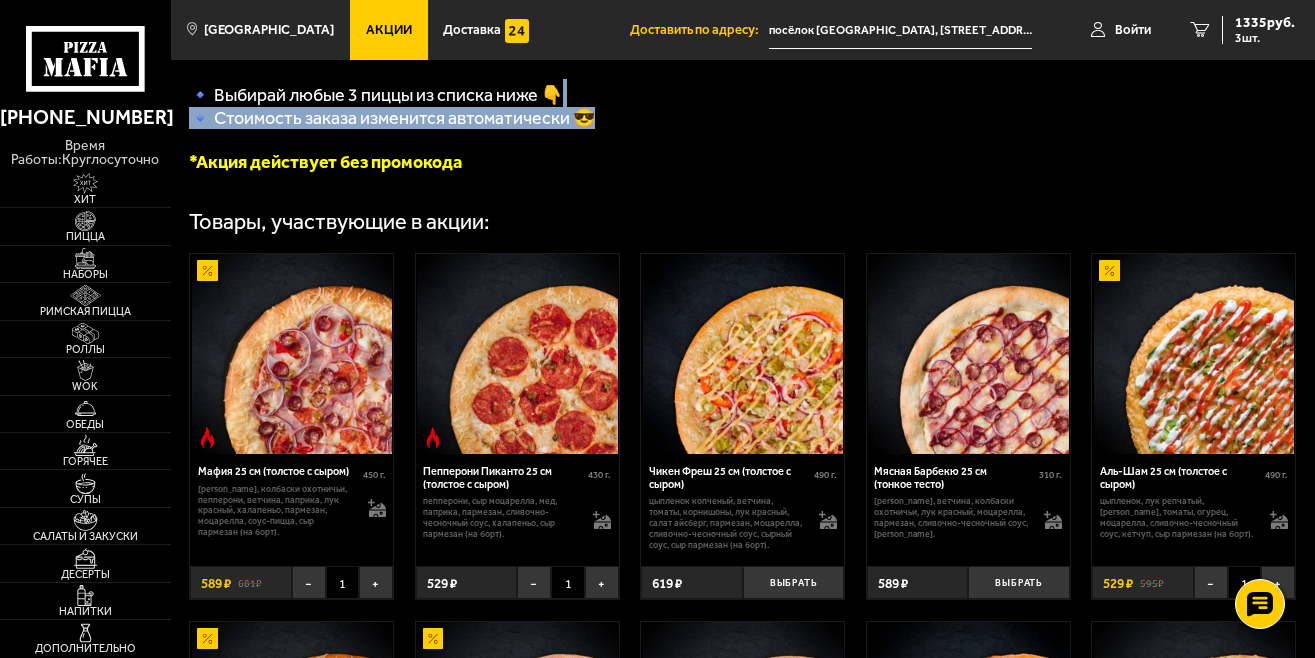 drag, startPoint x: 1239, startPoint y: 107, endPoint x: 1176, endPoint y: 140, distance: 71.11962 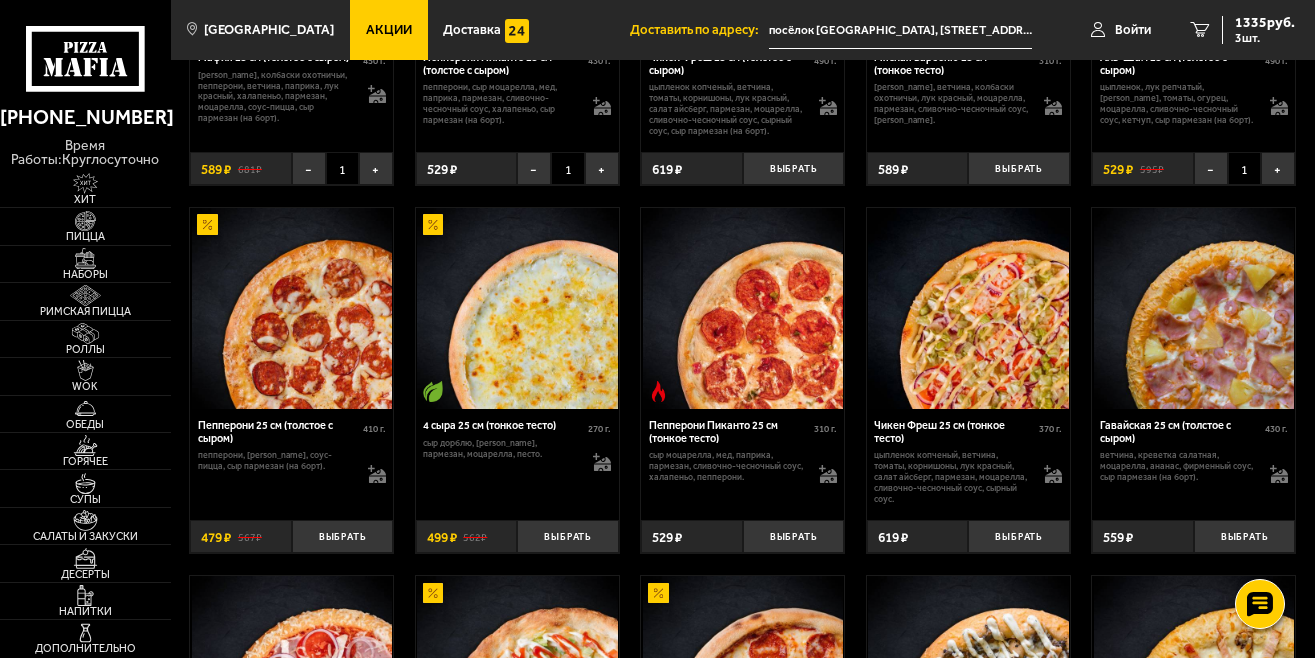scroll, scrollTop: 1000, scrollLeft: 0, axis: vertical 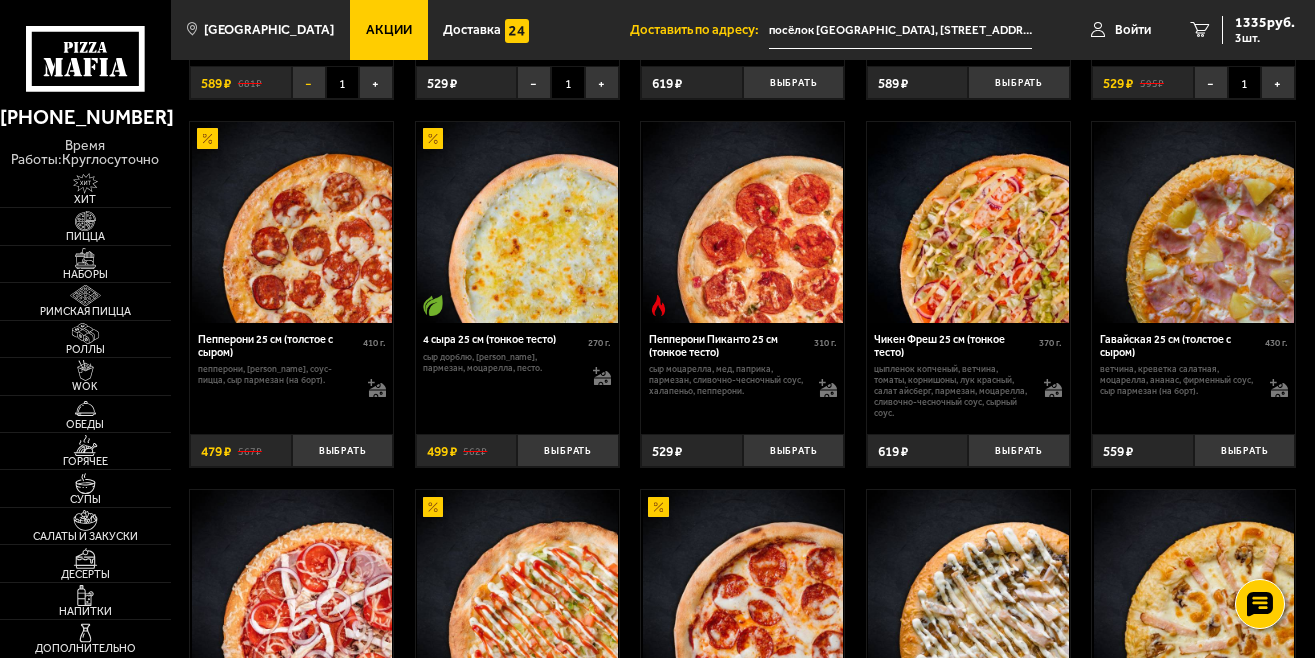 click on "−" at bounding box center (309, 83) 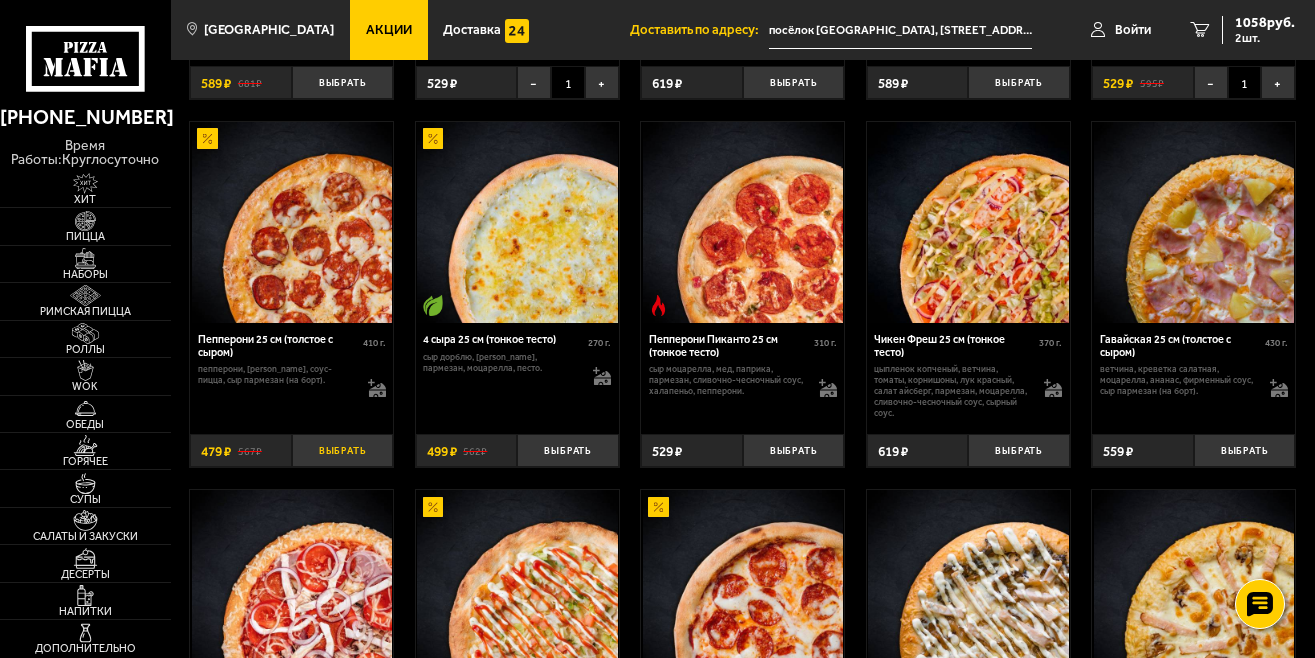 click on "Выбрать" at bounding box center (342, 451) 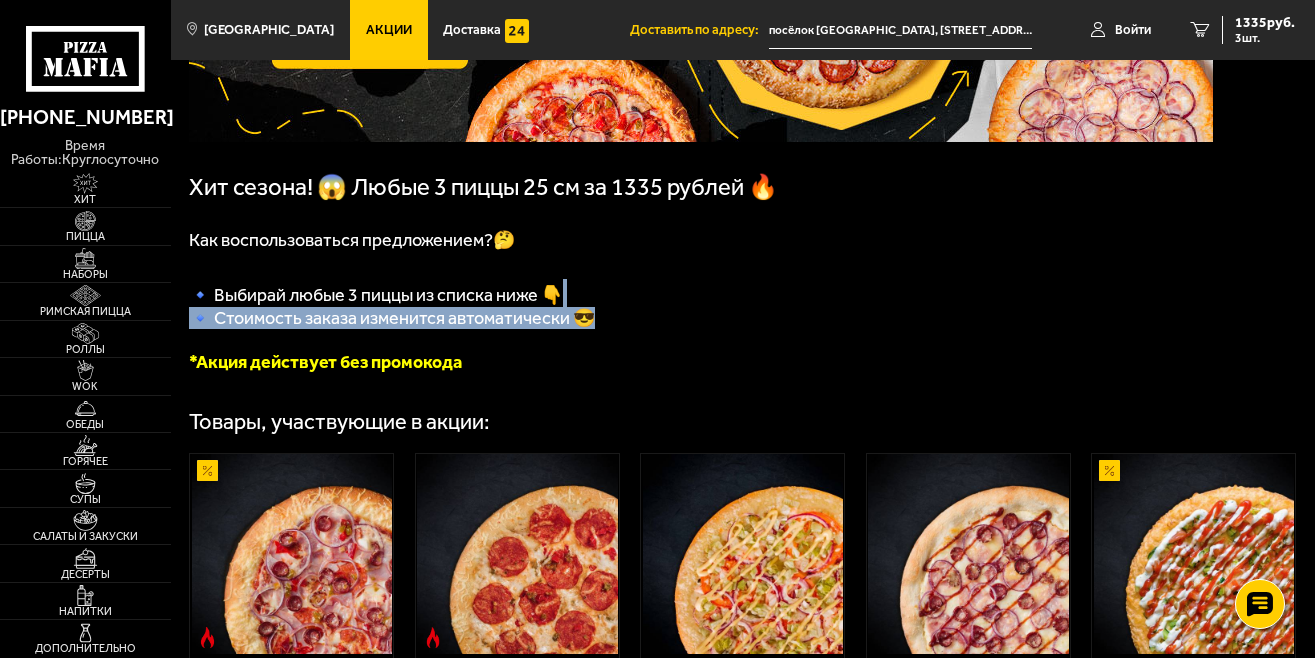 scroll, scrollTop: 0, scrollLeft: 0, axis: both 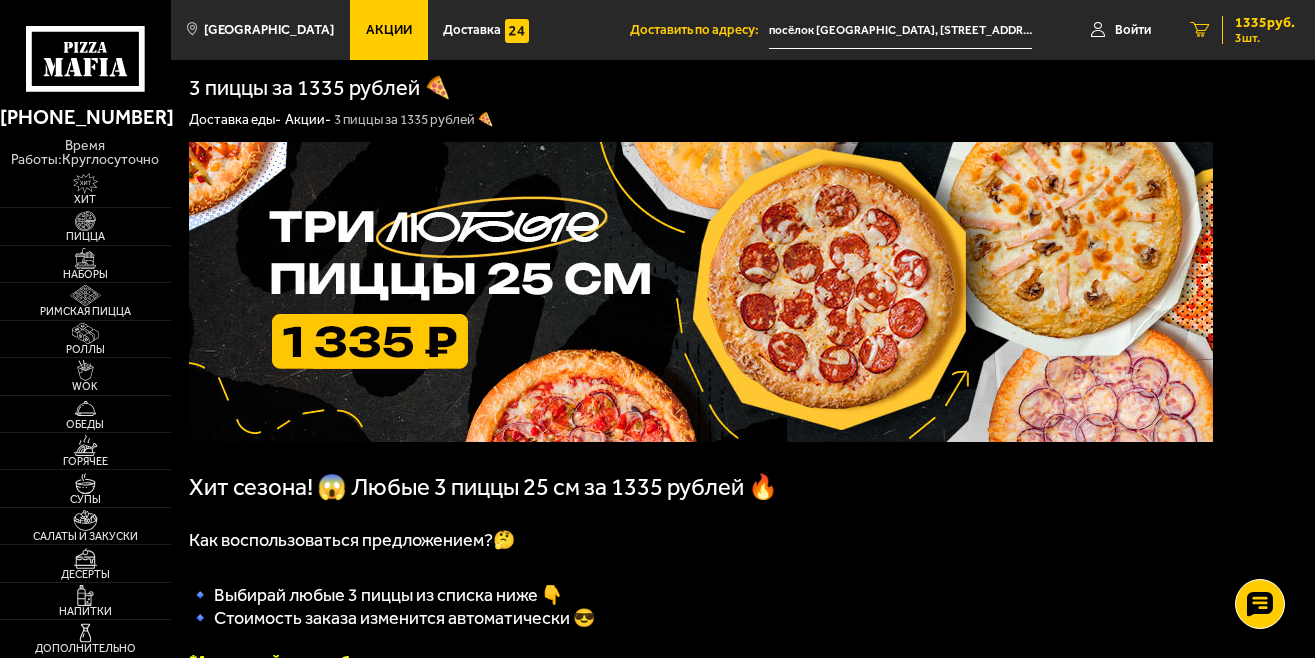 click on "3  шт." at bounding box center [1265, 38] 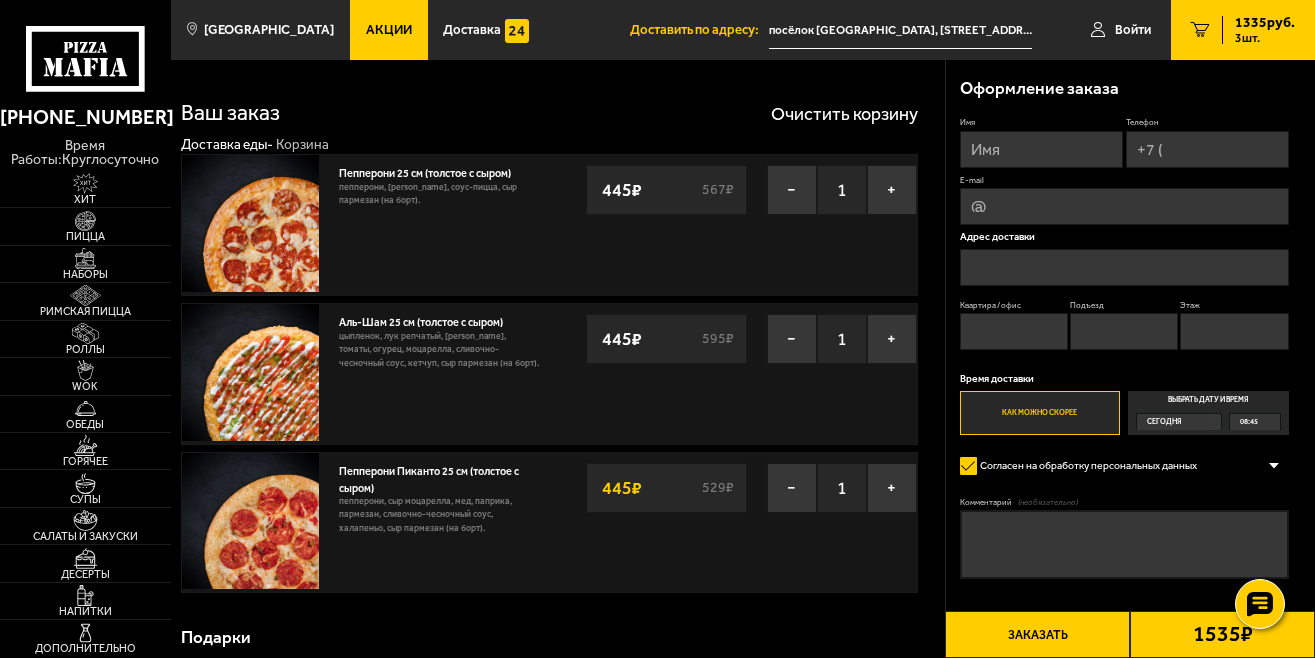 type on "посёлок [GEOGRAPHIC_DATA], [STREET_ADDRESS][PERSON_NAME]" 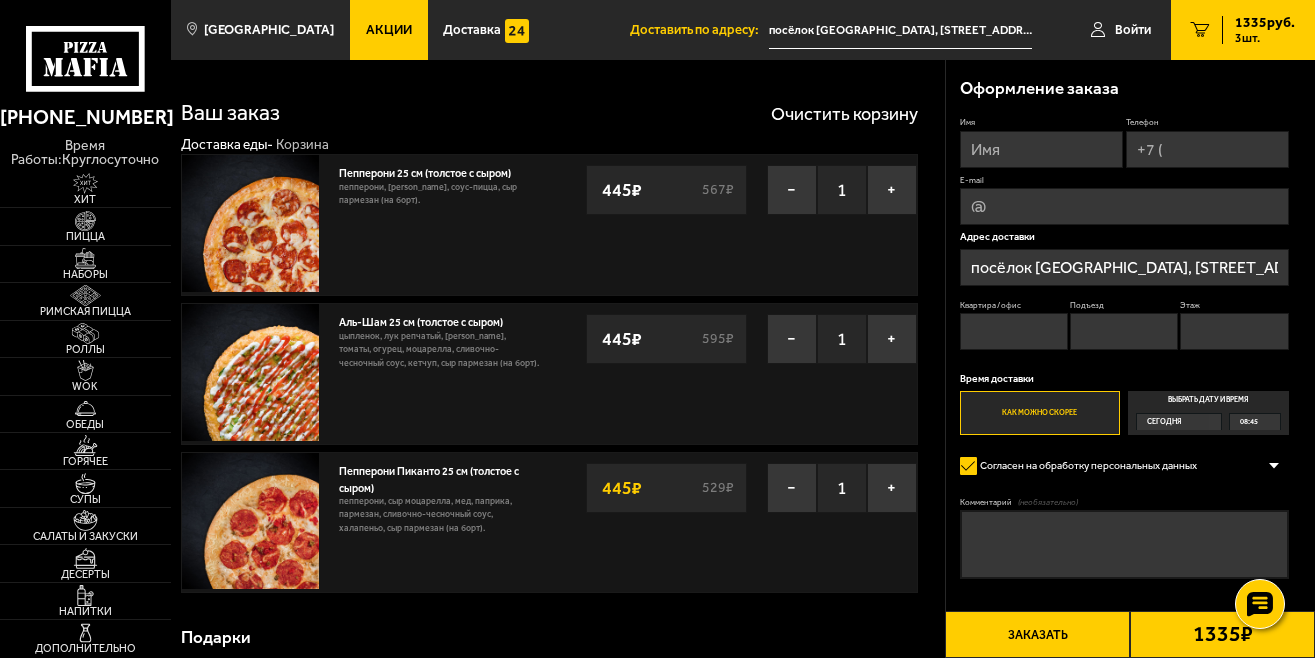 click on "Сегодня" at bounding box center (1164, 422) 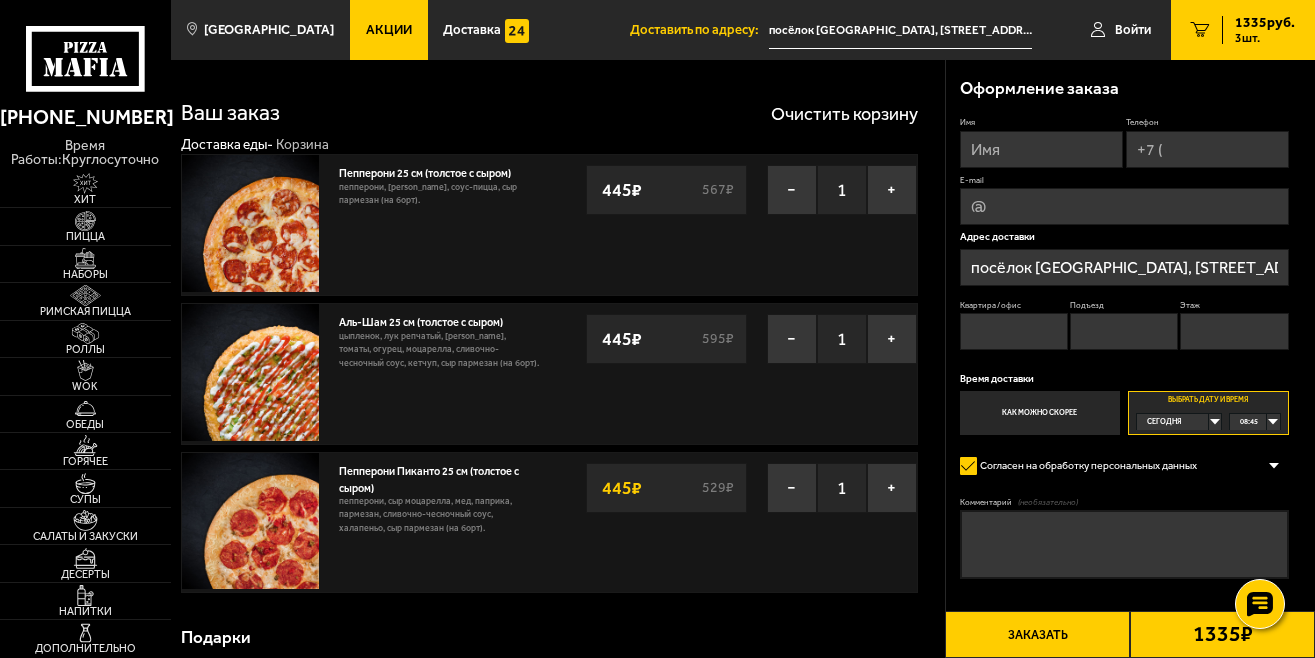 click on "08:45" at bounding box center [1255, 422] 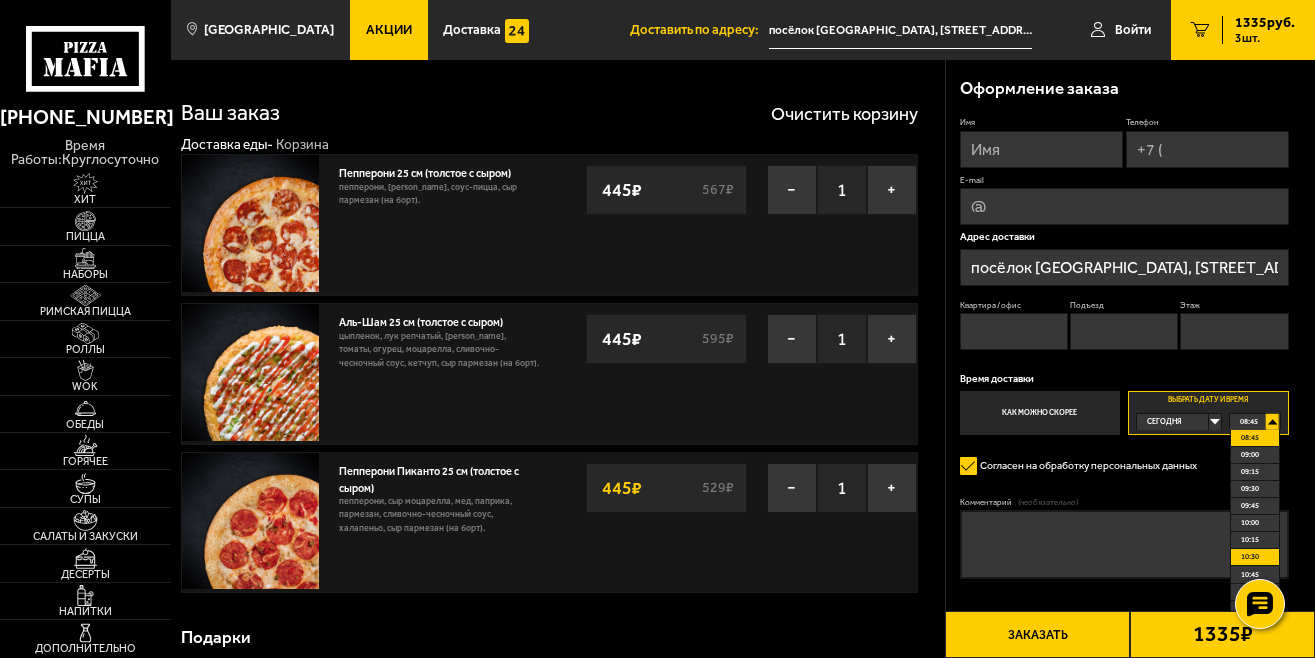 click on "10:30" at bounding box center (1250, 557) 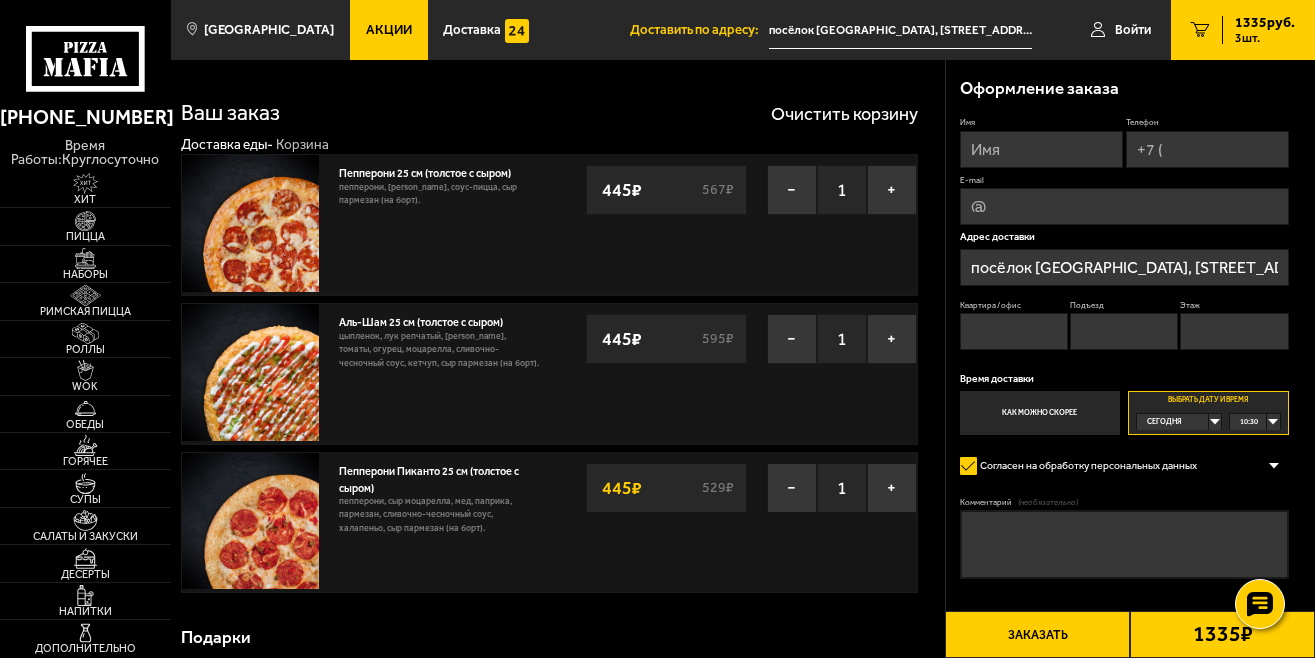 click on "Телефон" at bounding box center (1207, 149) 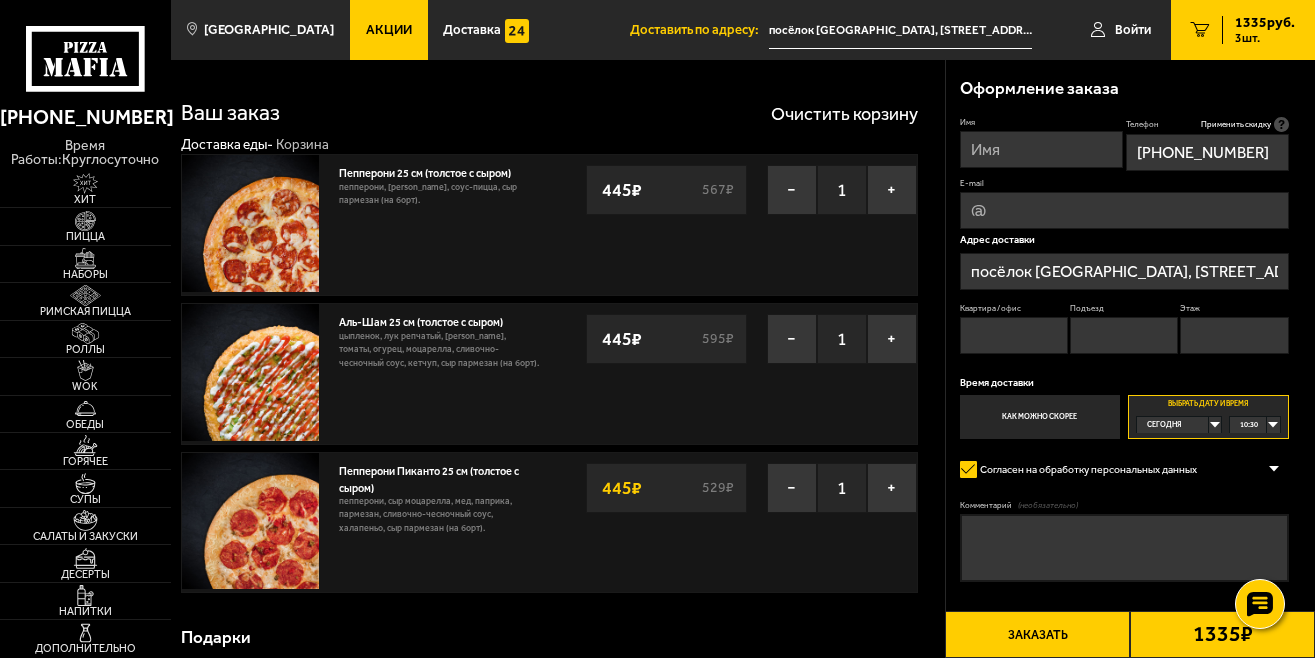 click on "Имя" at bounding box center [1041, 149] 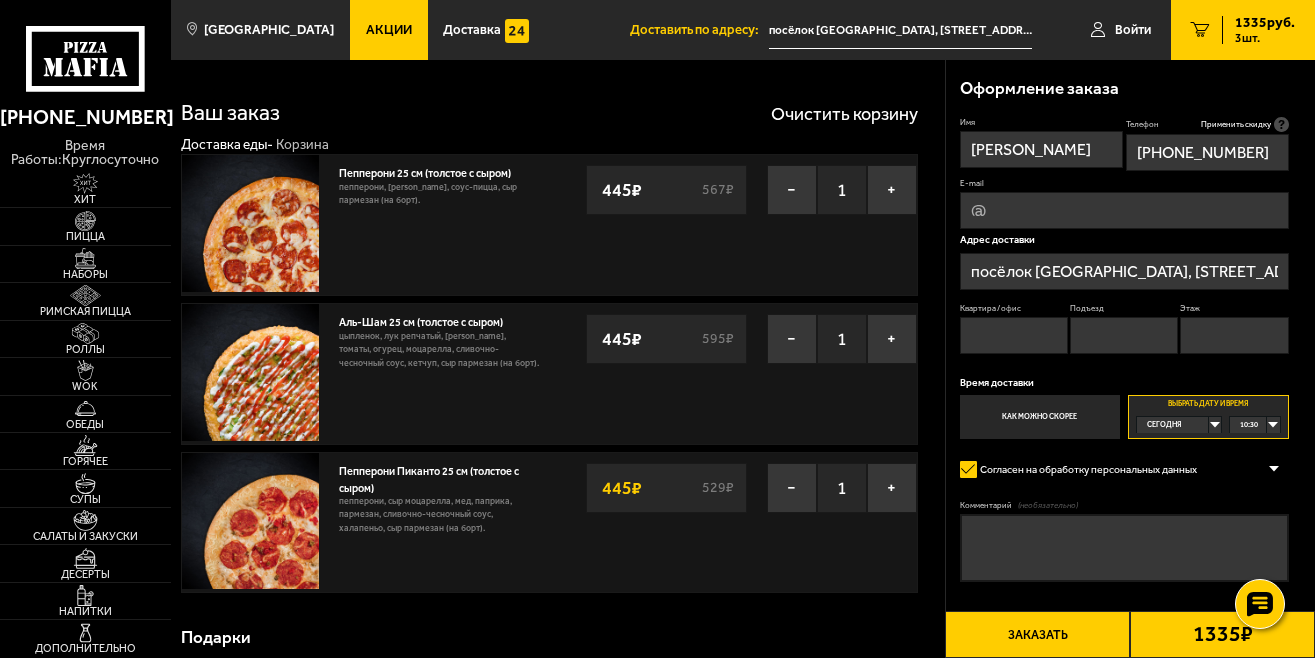 click on "E-mail" at bounding box center (1124, 210) 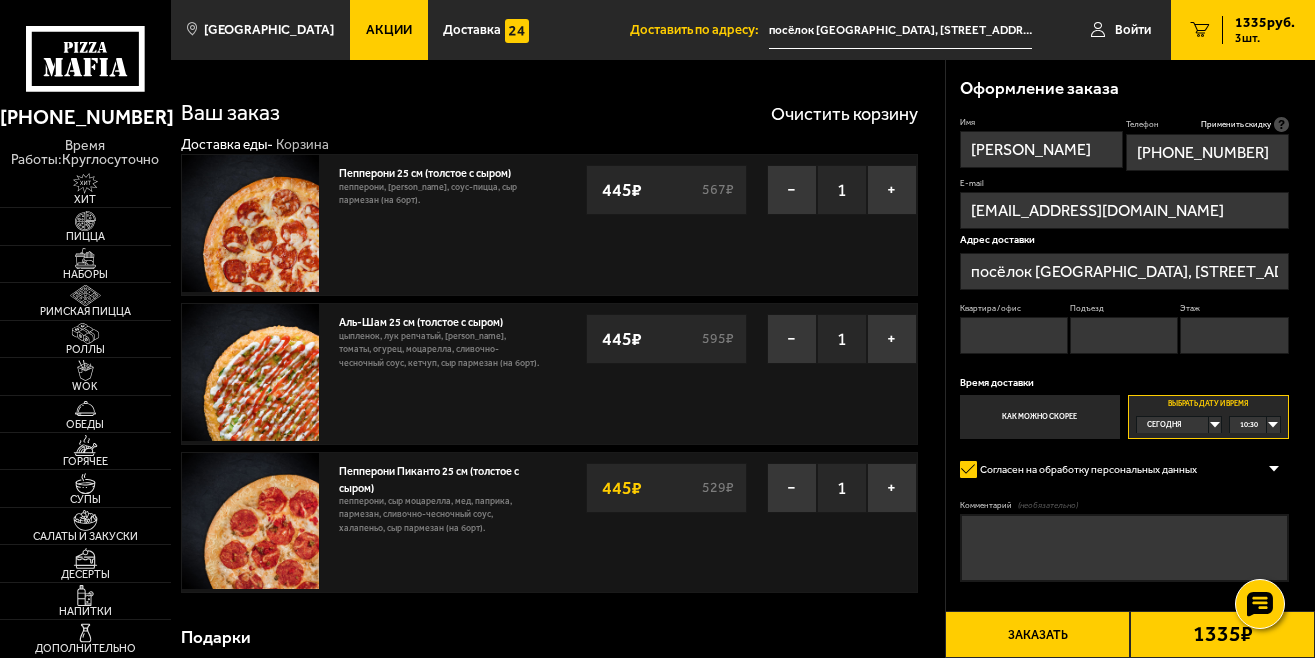 click on "Заказать" at bounding box center [1037, 634] 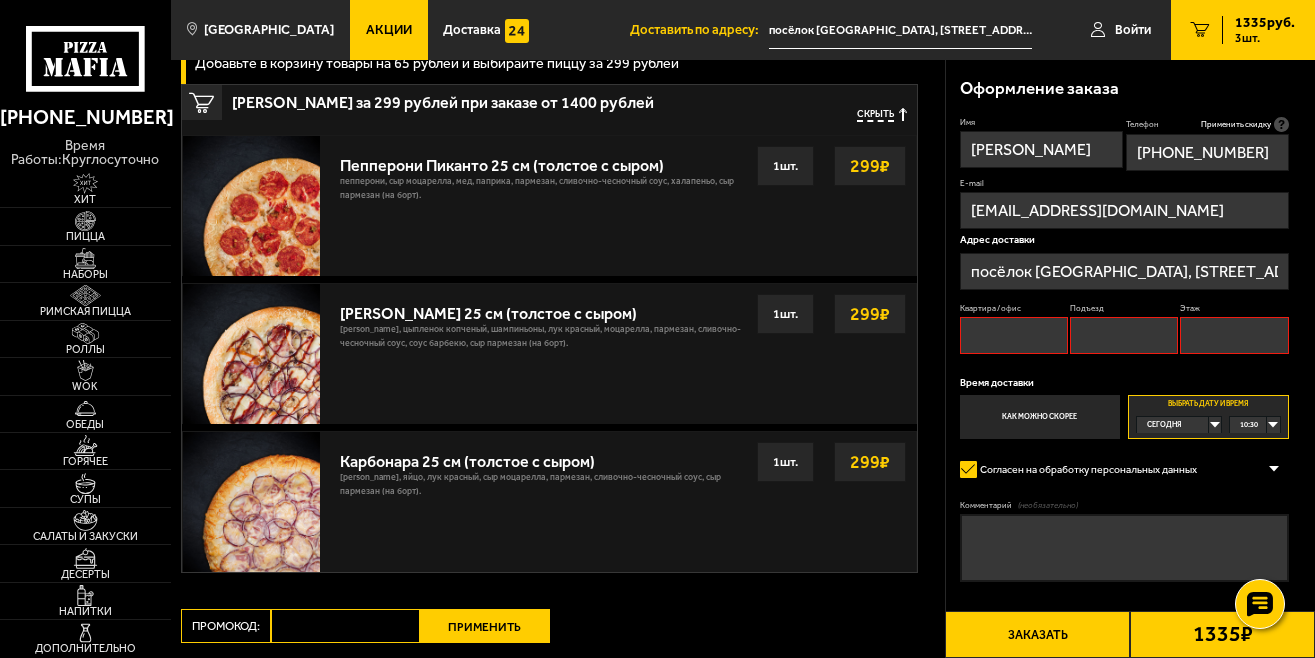 scroll, scrollTop: 1974, scrollLeft: 0, axis: vertical 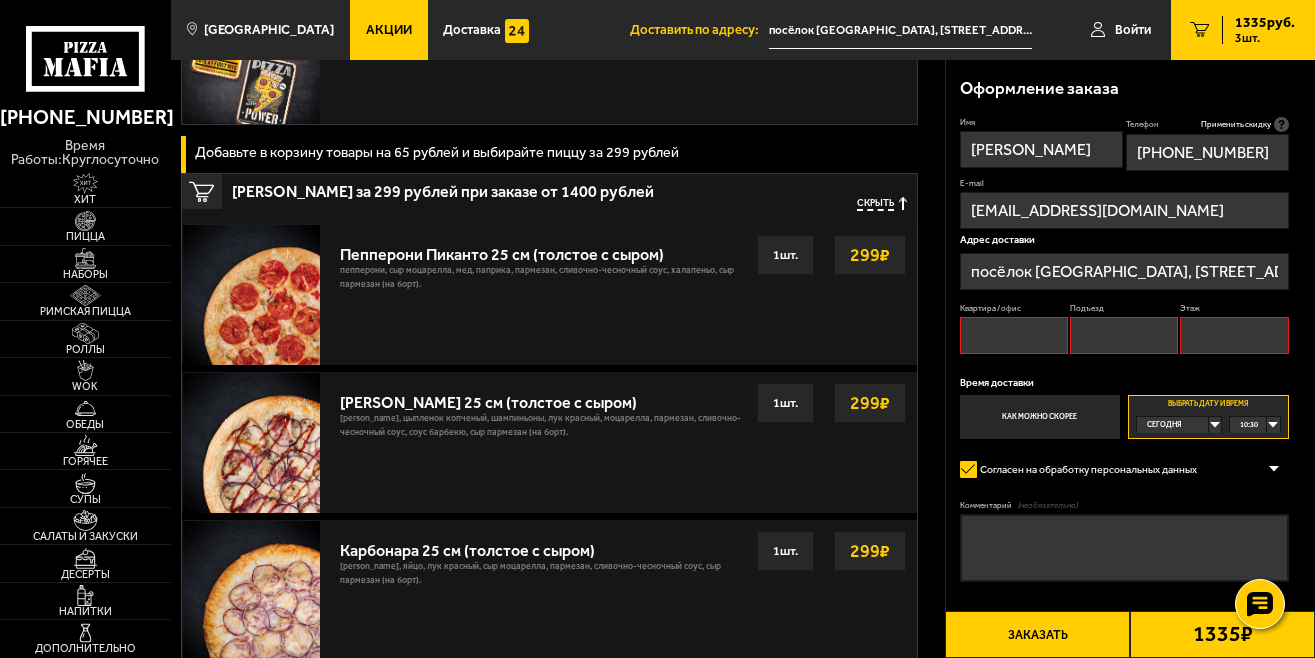 click on "1  шт." at bounding box center (785, 255) 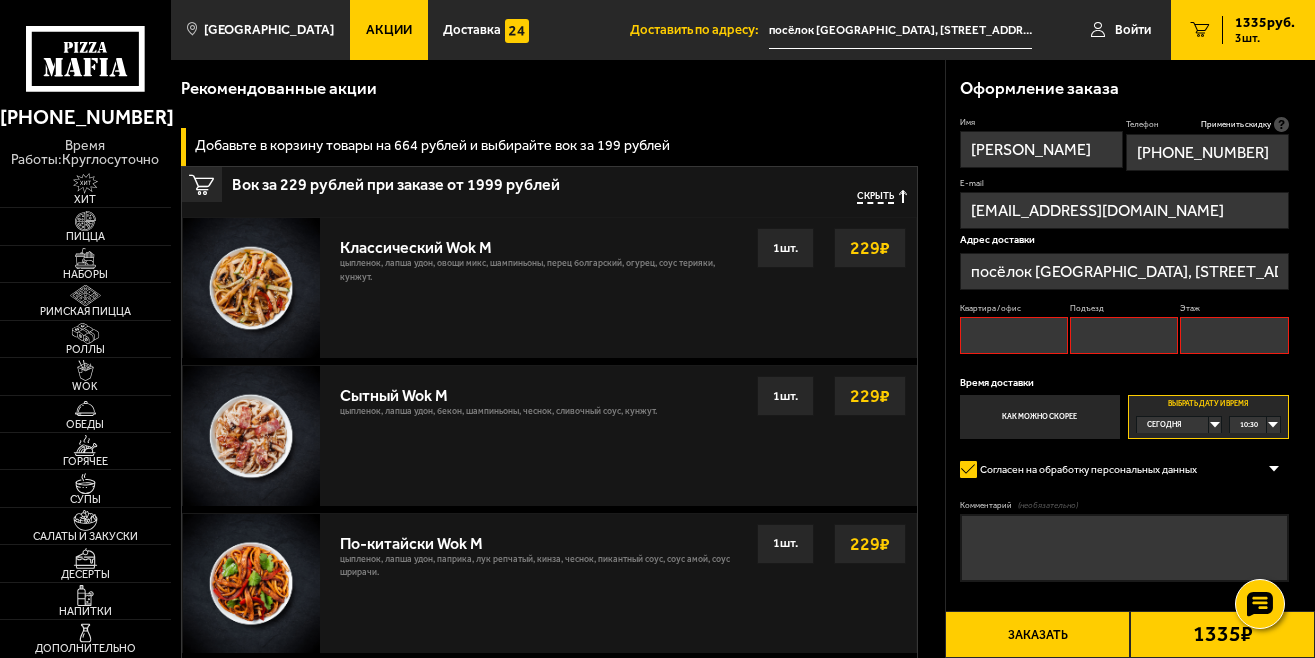 scroll, scrollTop: 1074, scrollLeft: 0, axis: vertical 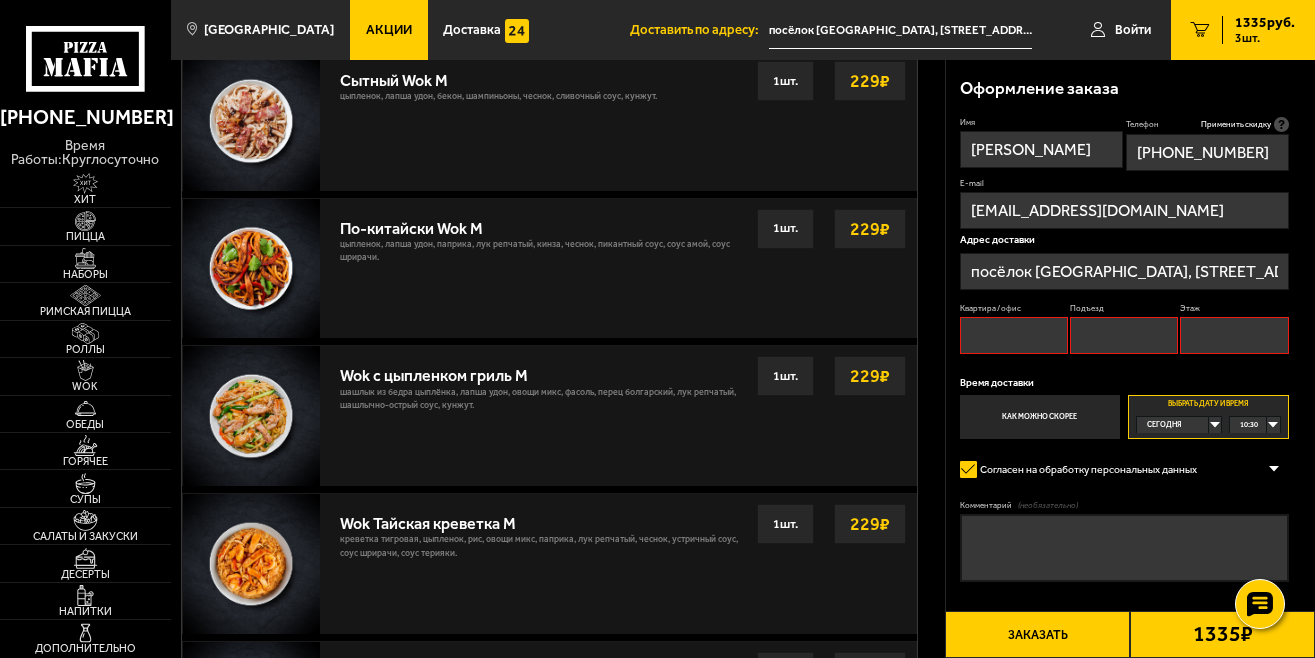 click on "Заказать" at bounding box center [1037, 634] 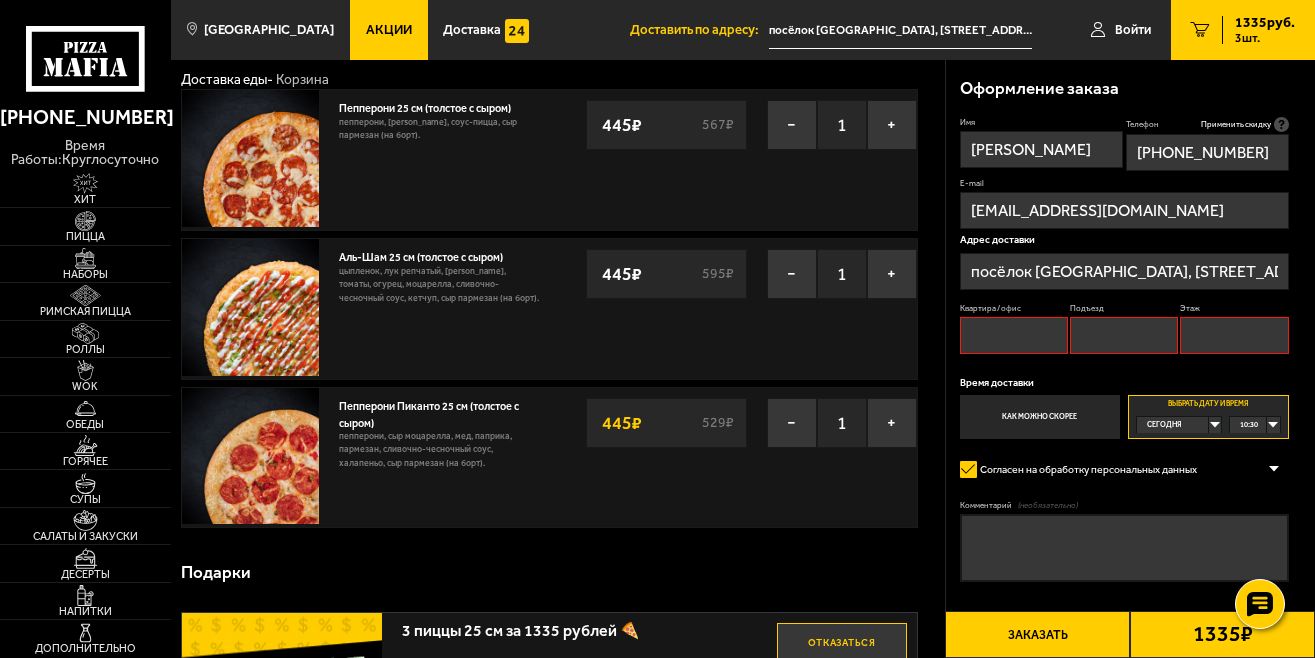 scroll, scrollTop: 200, scrollLeft: 0, axis: vertical 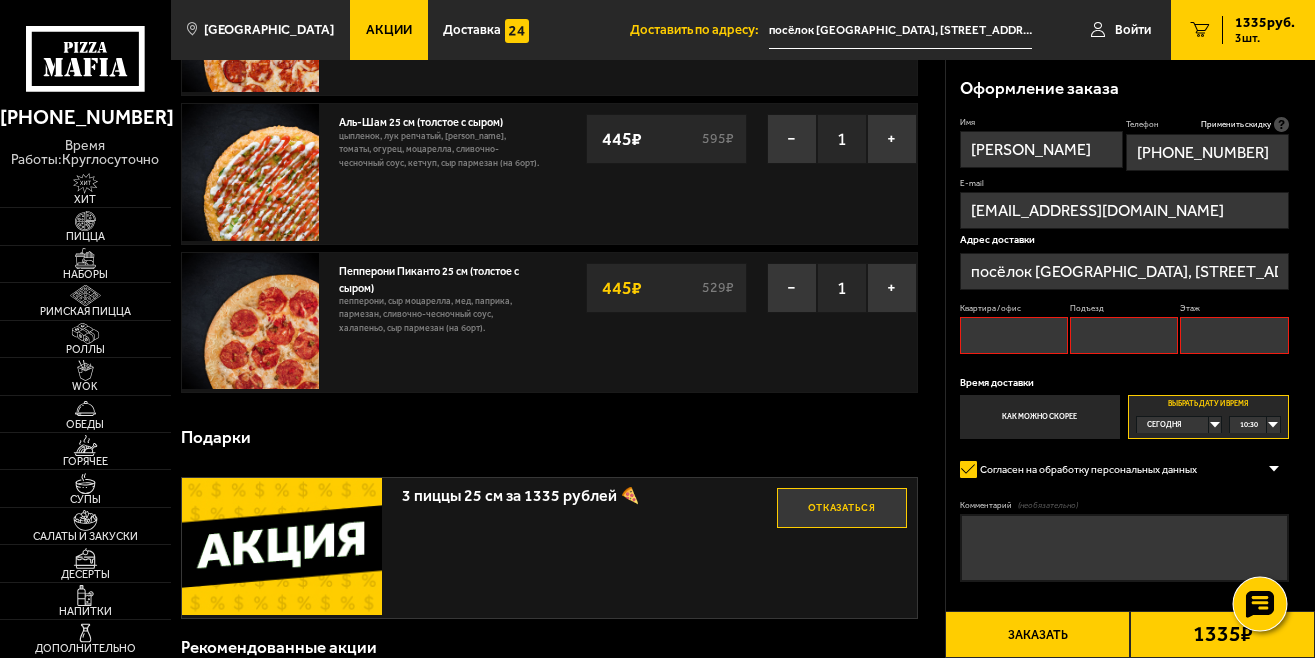 click 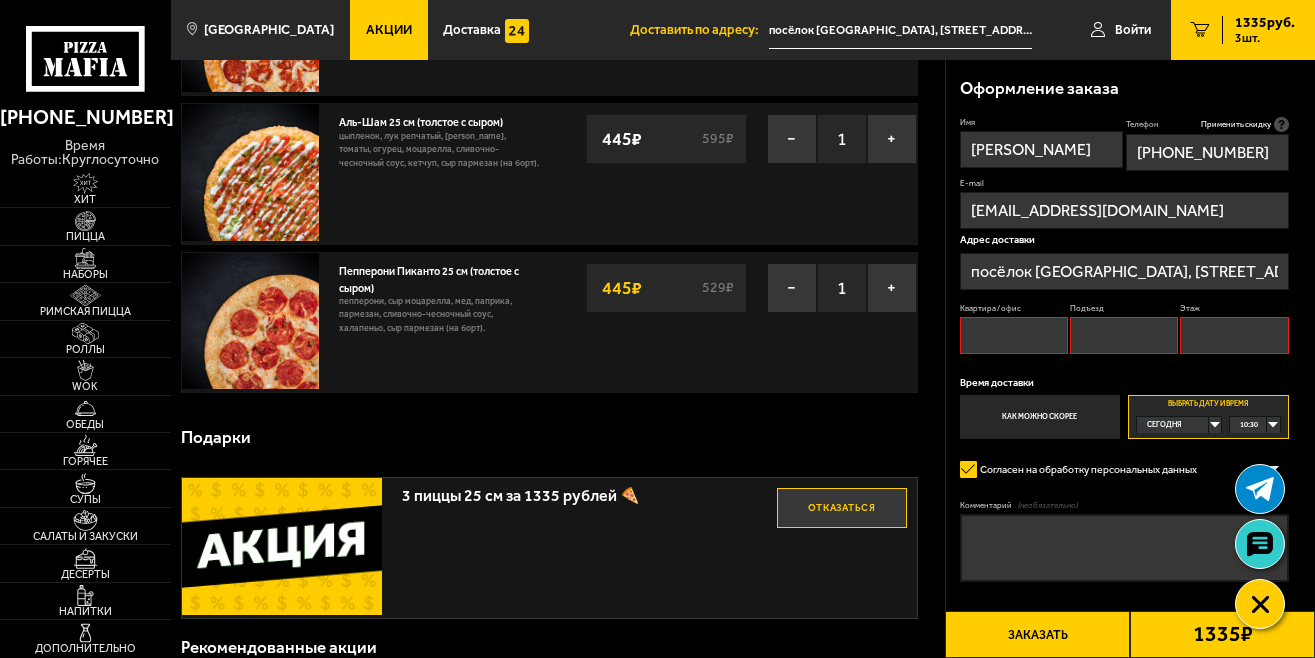 click on "Рекомендованные акции" at bounding box center (549, 647) 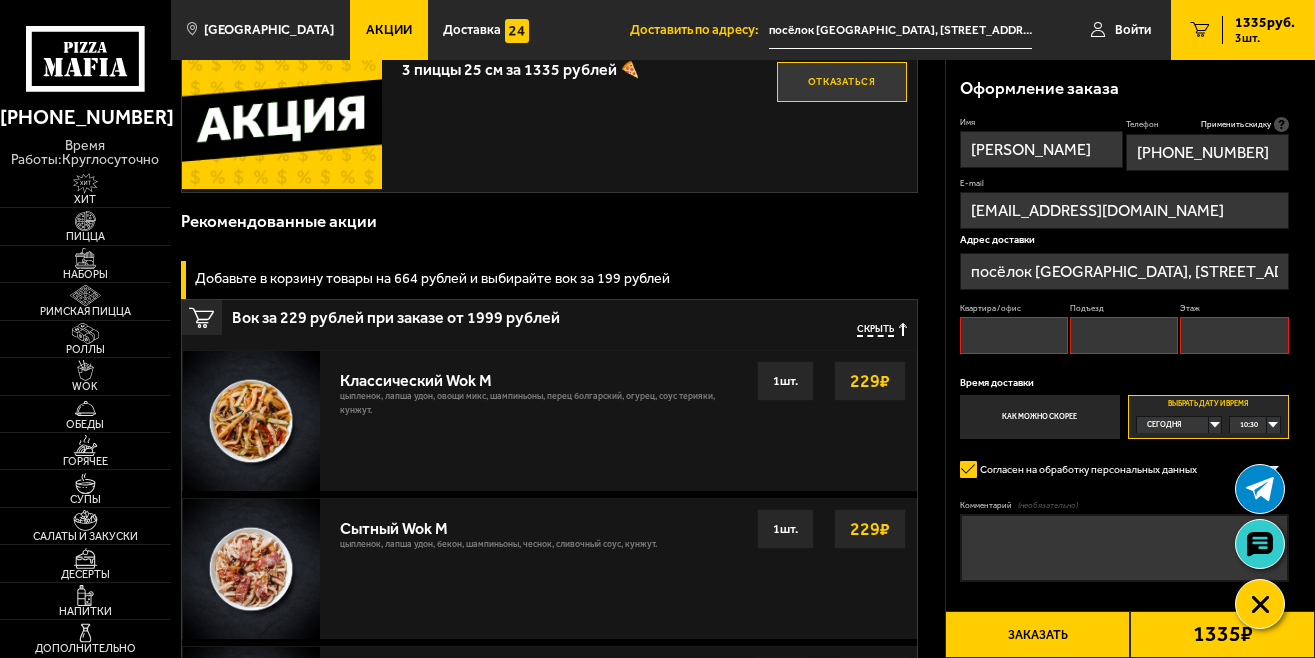 scroll, scrollTop: 700, scrollLeft: 0, axis: vertical 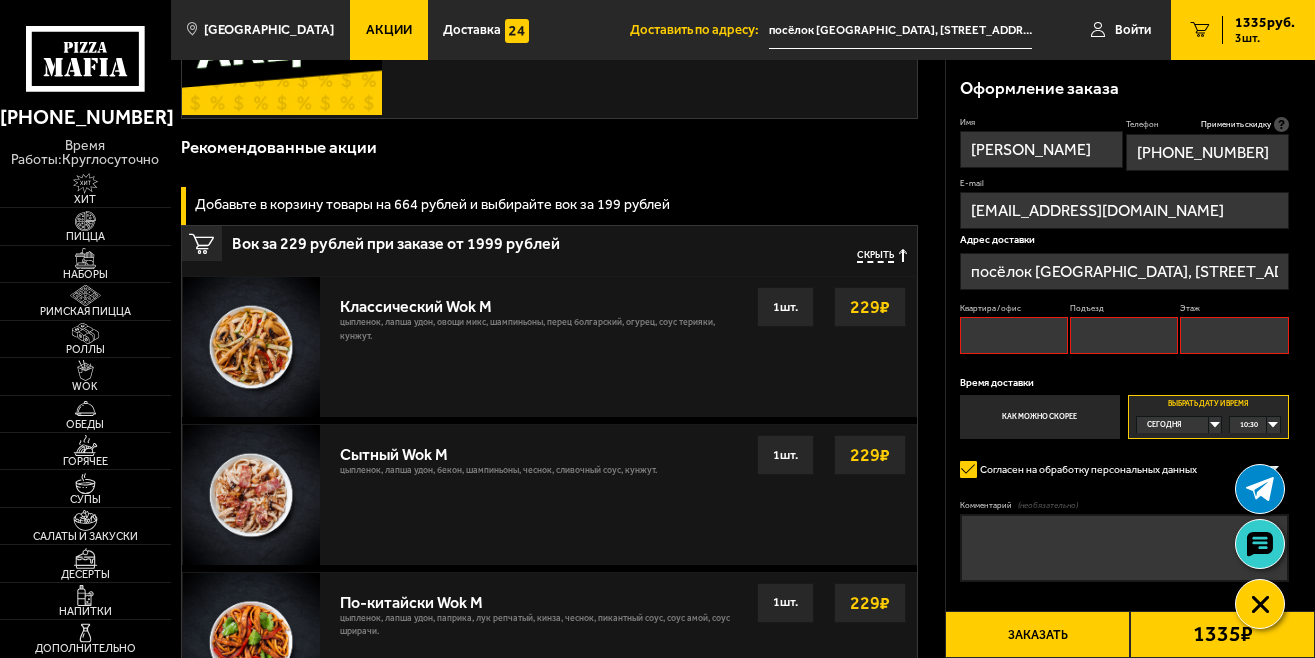 click on "3" at bounding box center [1200, 30] 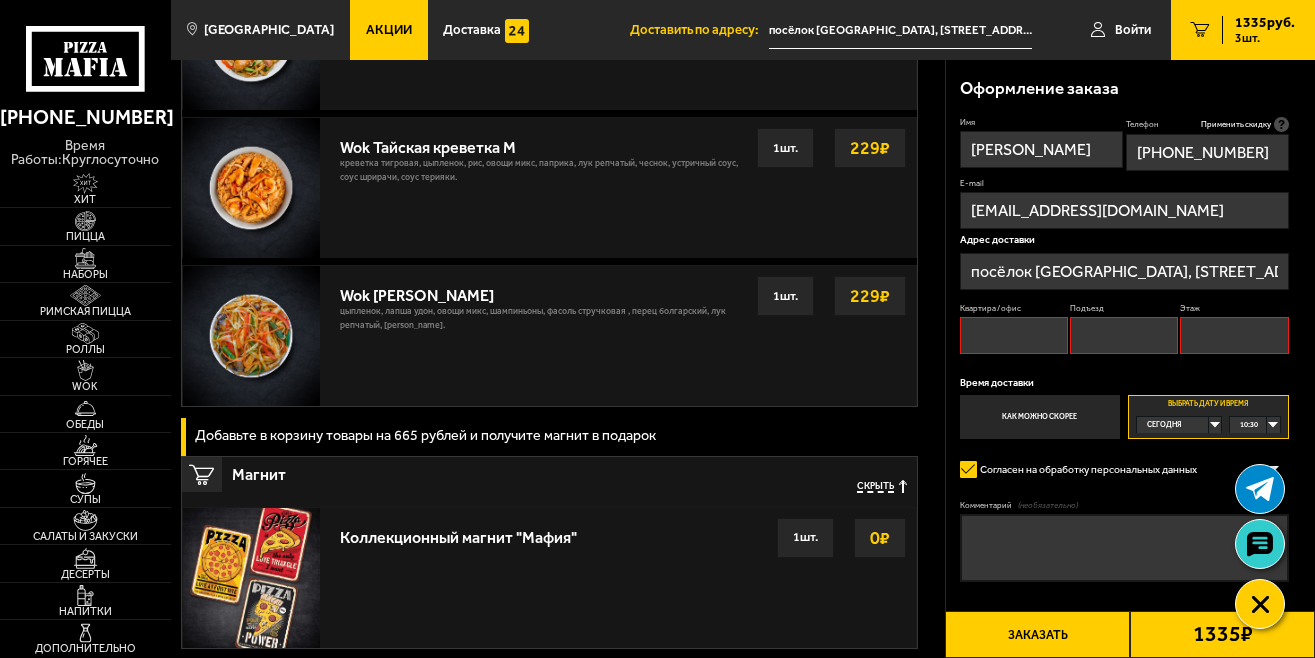 scroll, scrollTop: 1500, scrollLeft: 0, axis: vertical 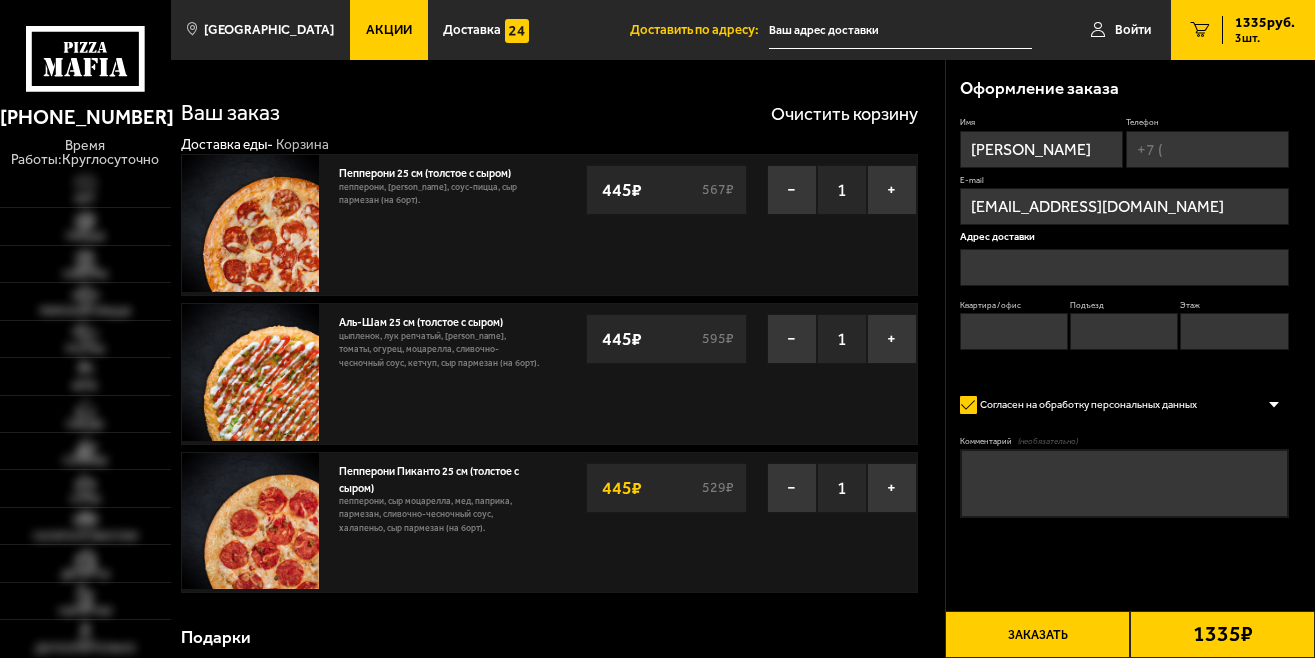 type on "посёлок [GEOGRAPHIC_DATA], [STREET_ADDRESS][PERSON_NAME]" 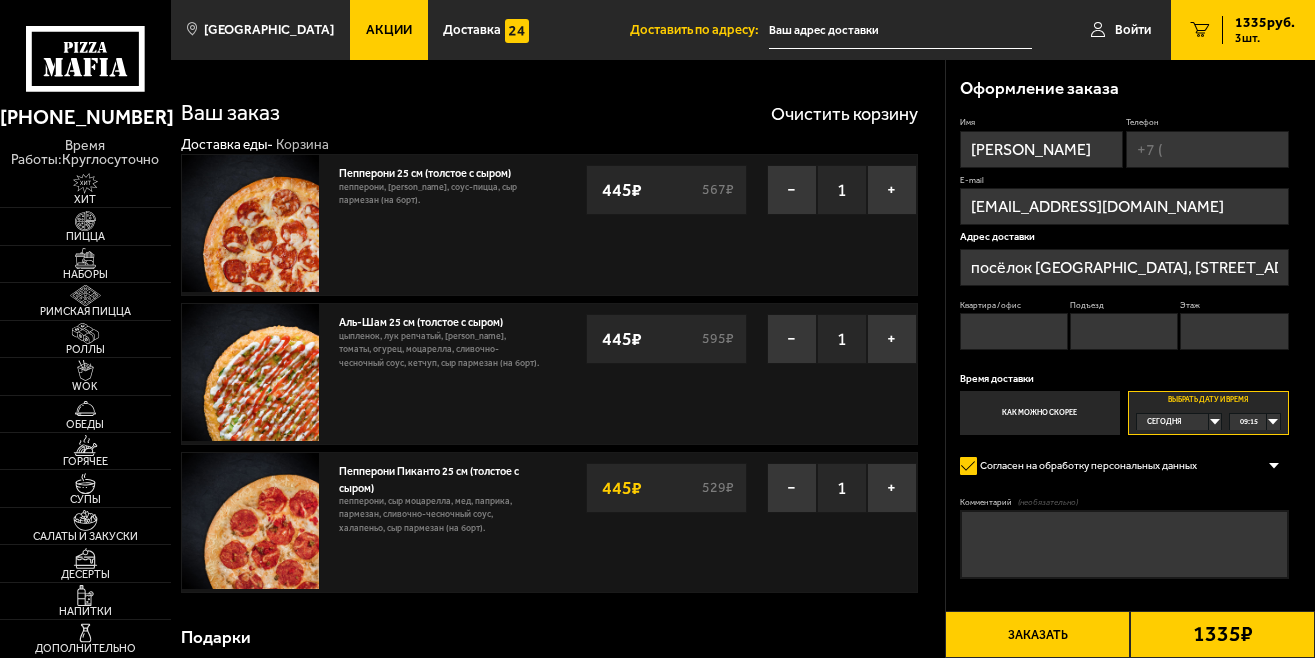 type on "посёлок [GEOGRAPHIC_DATA], [STREET_ADDRESS][PERSON_NAME]" 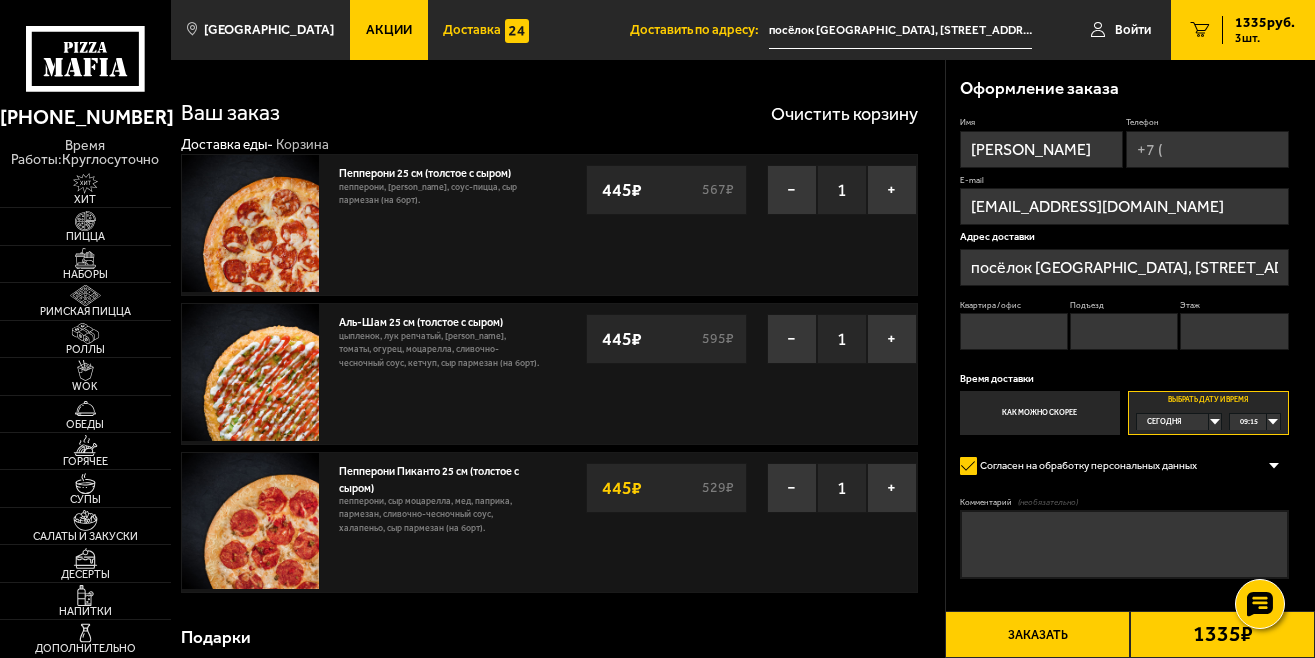 click at bounding box center [517, 31] 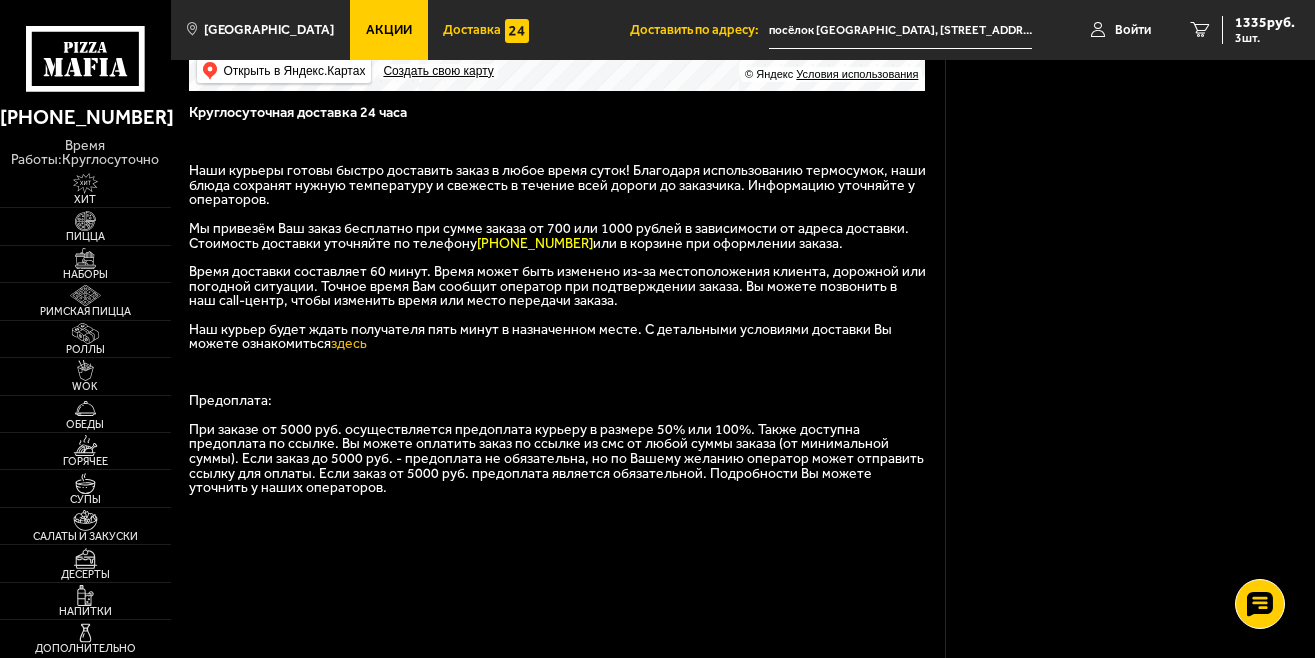 scroll, scrollTop: 0, scrollLeft: 0, axis: both 